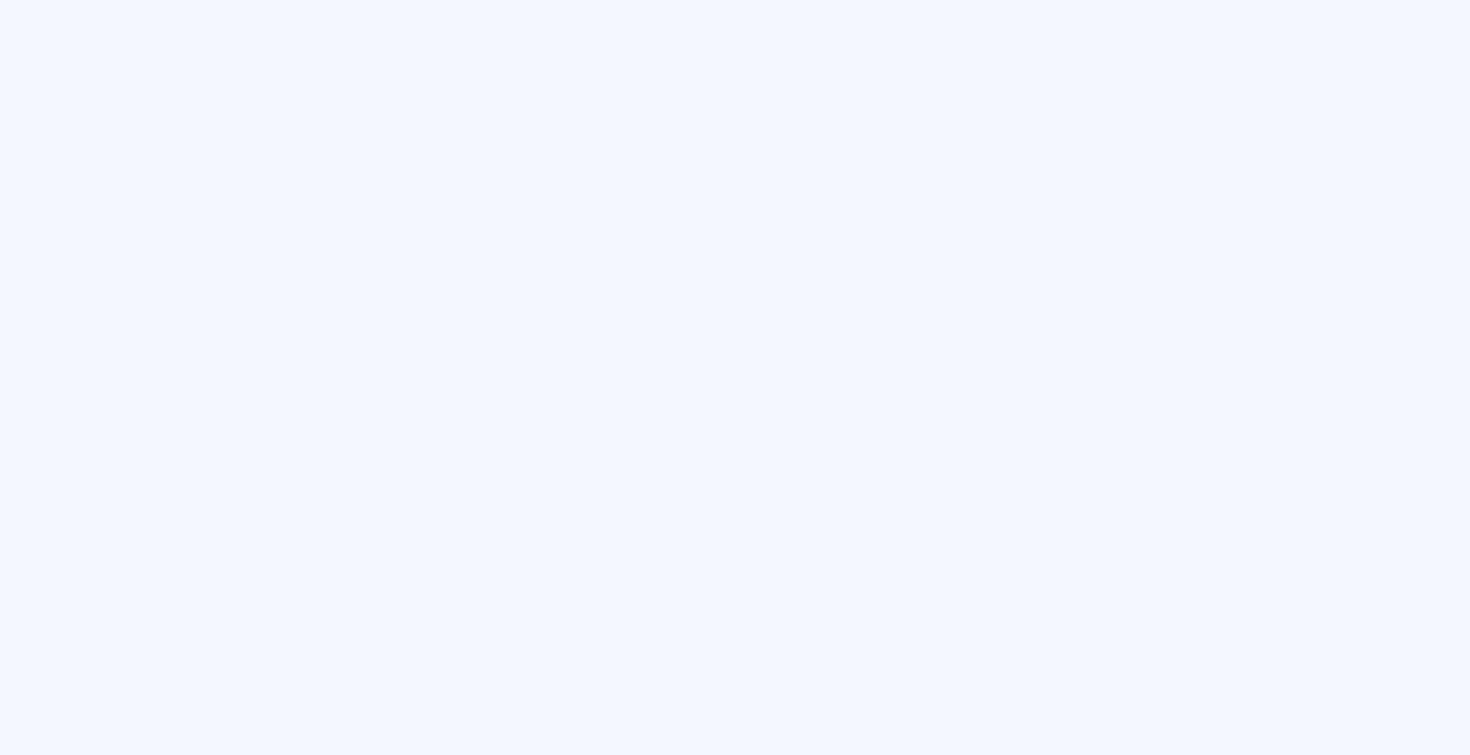 scroll, scrollTop: 0, scrollLeft: 0, axis: both 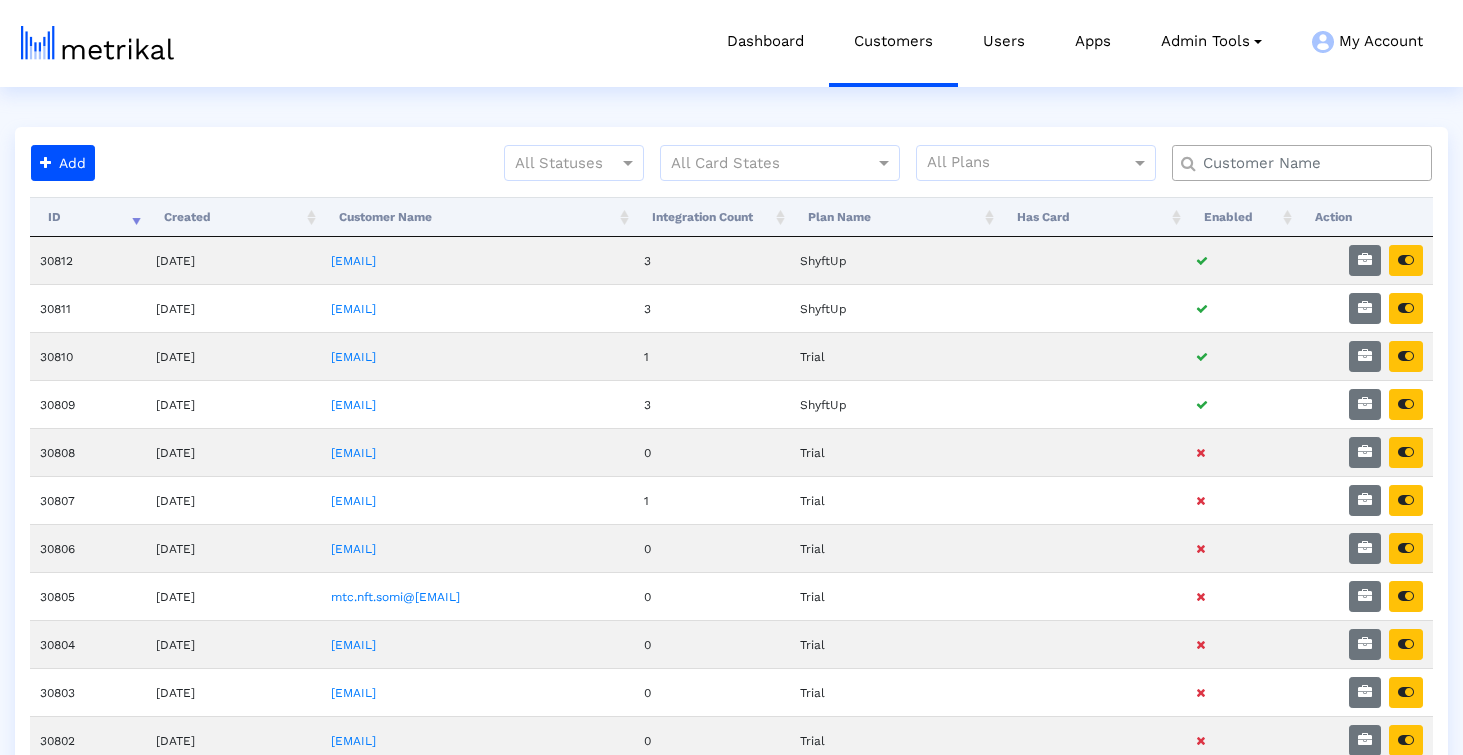 click 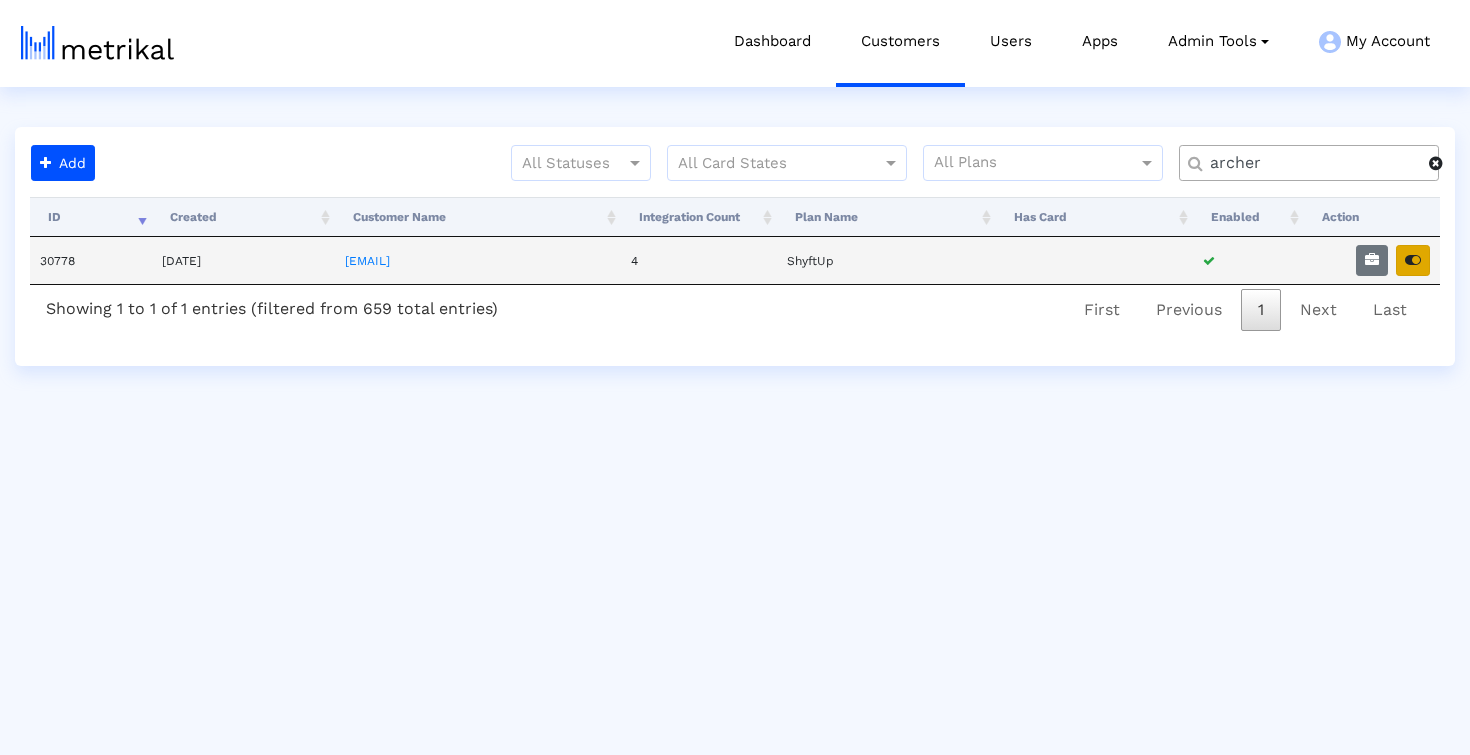 type on "archer" 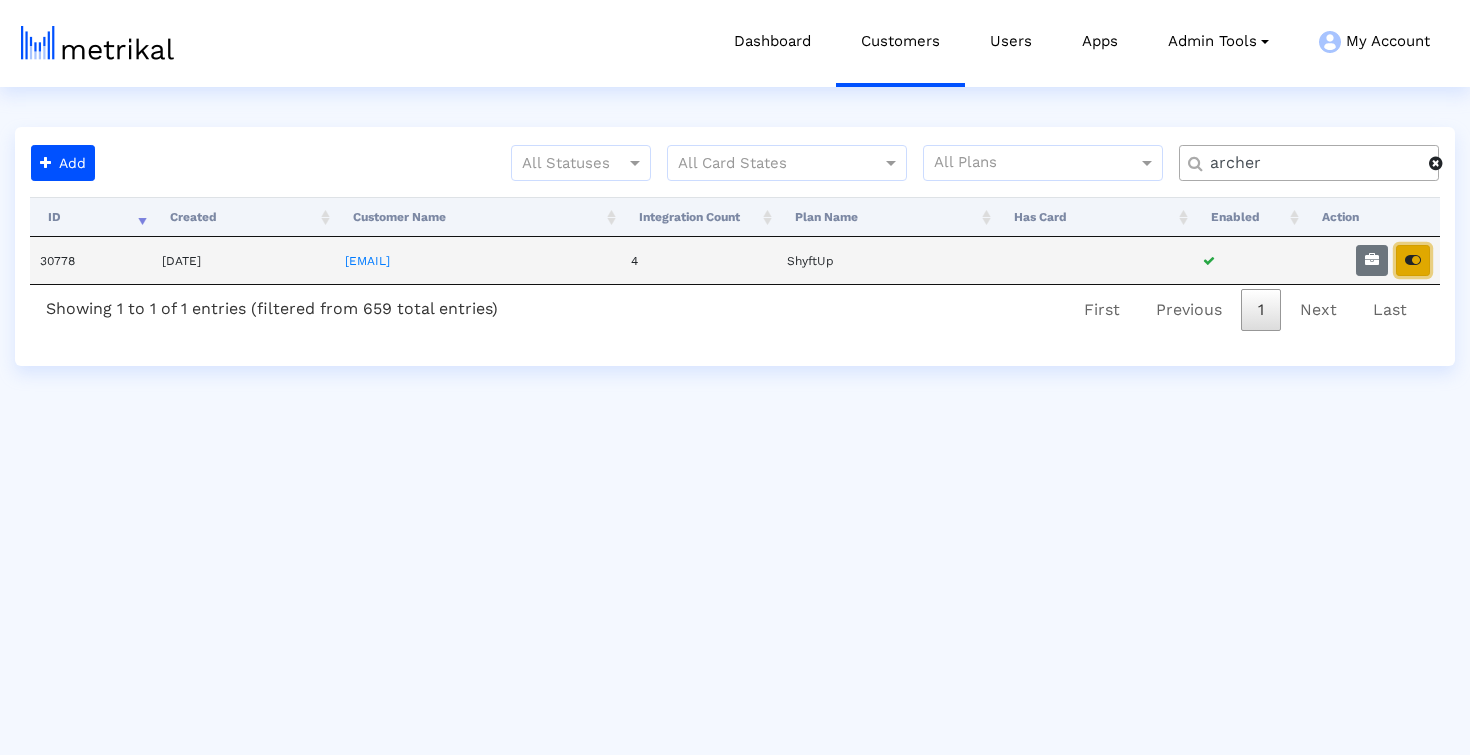 click at bounding box center (1413, 260) 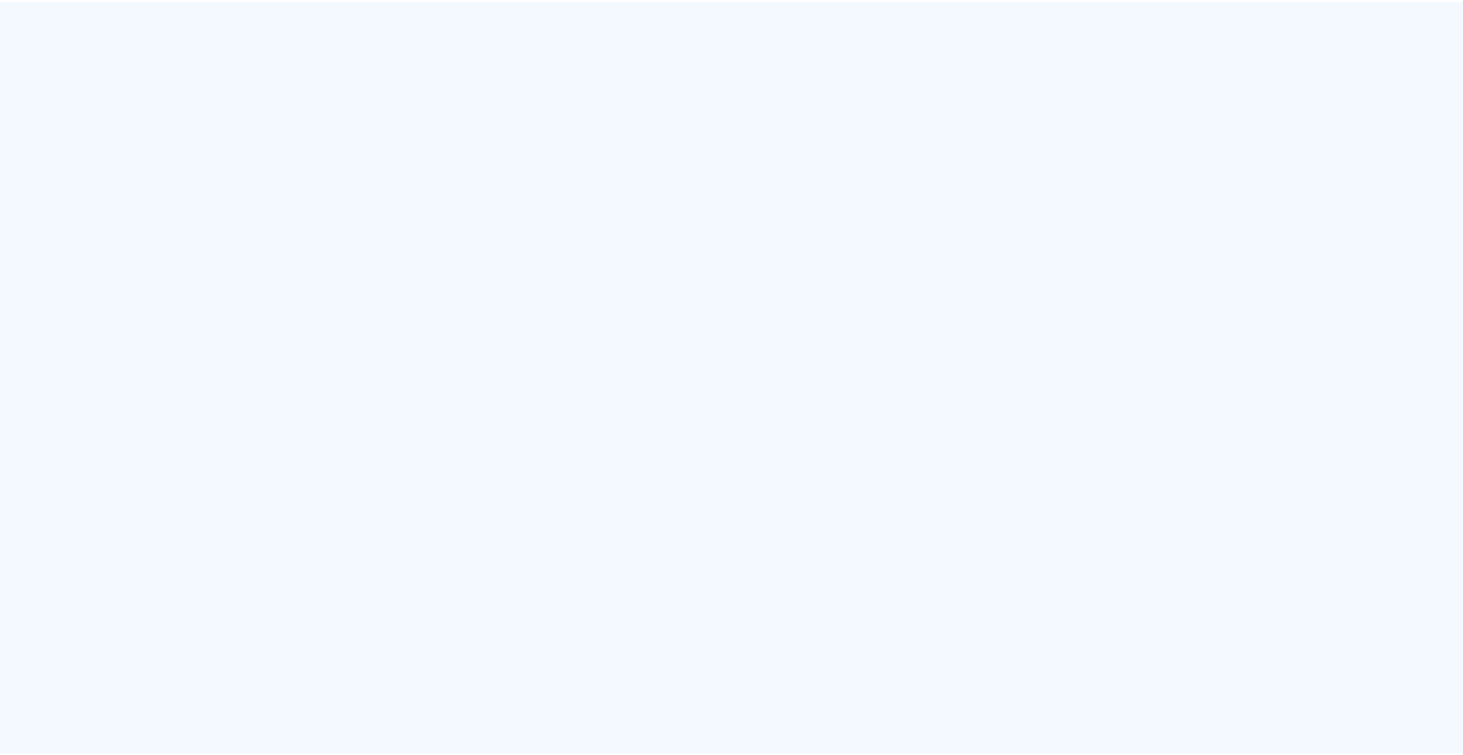 scroll, scrollTop: 0, scrollLeft: 0, axis: both 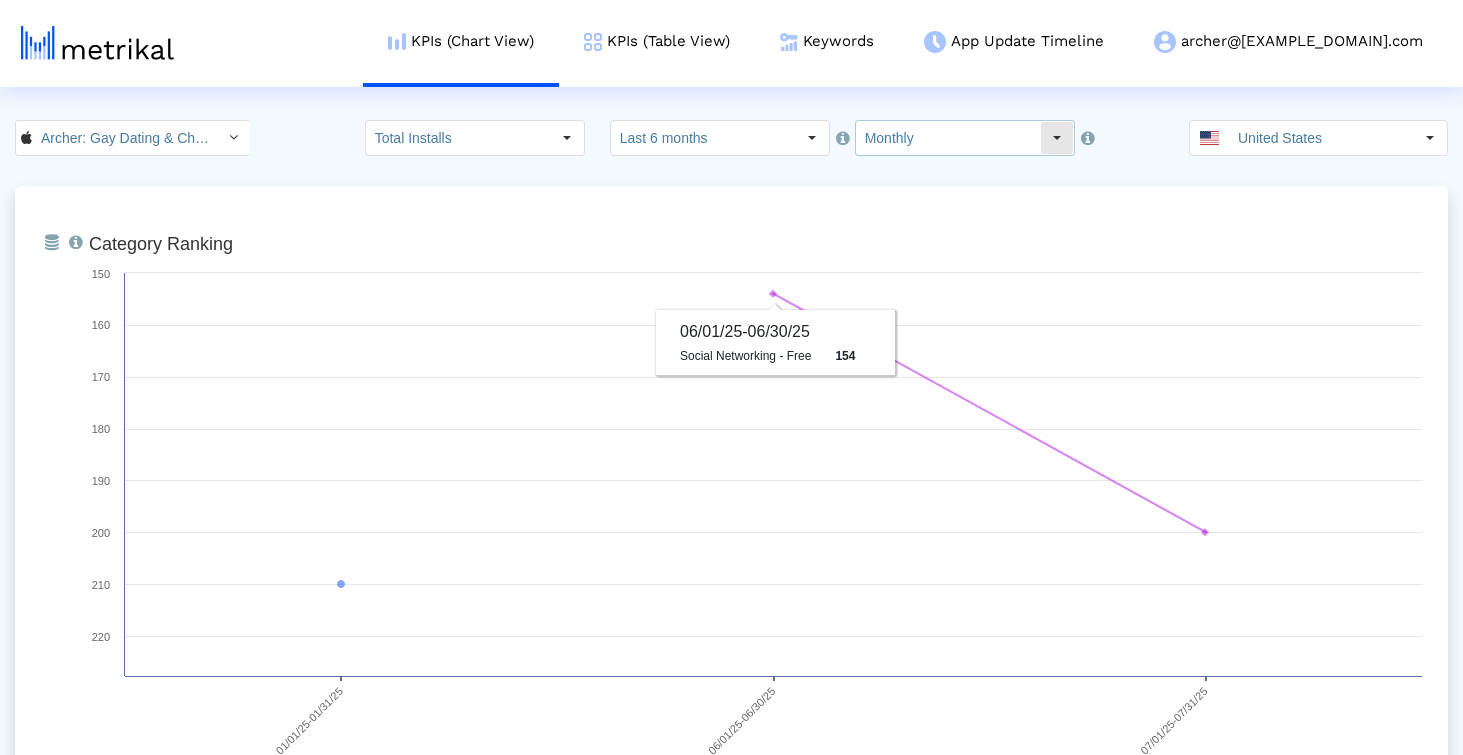 click on "Monthly" 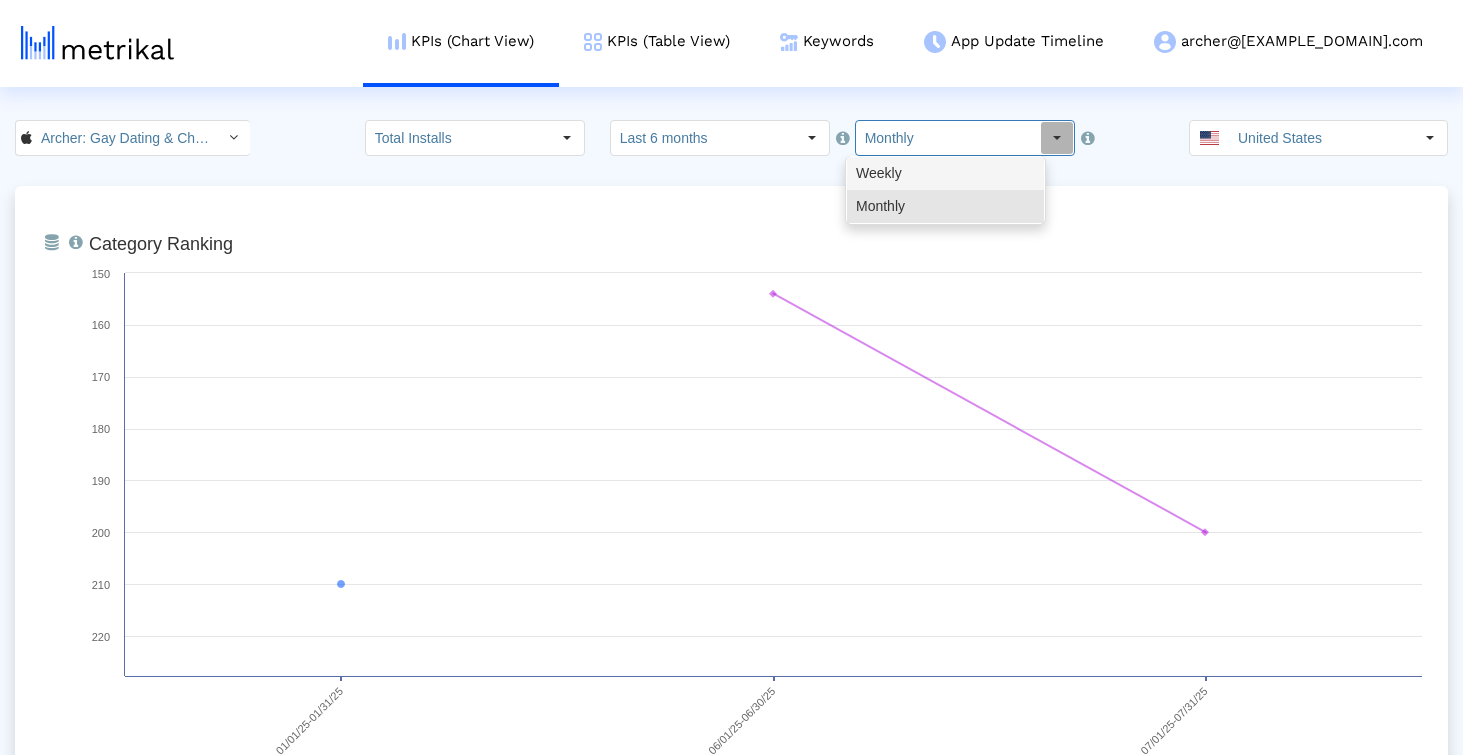 click on "Weekly" at bounding box center (945, 173) 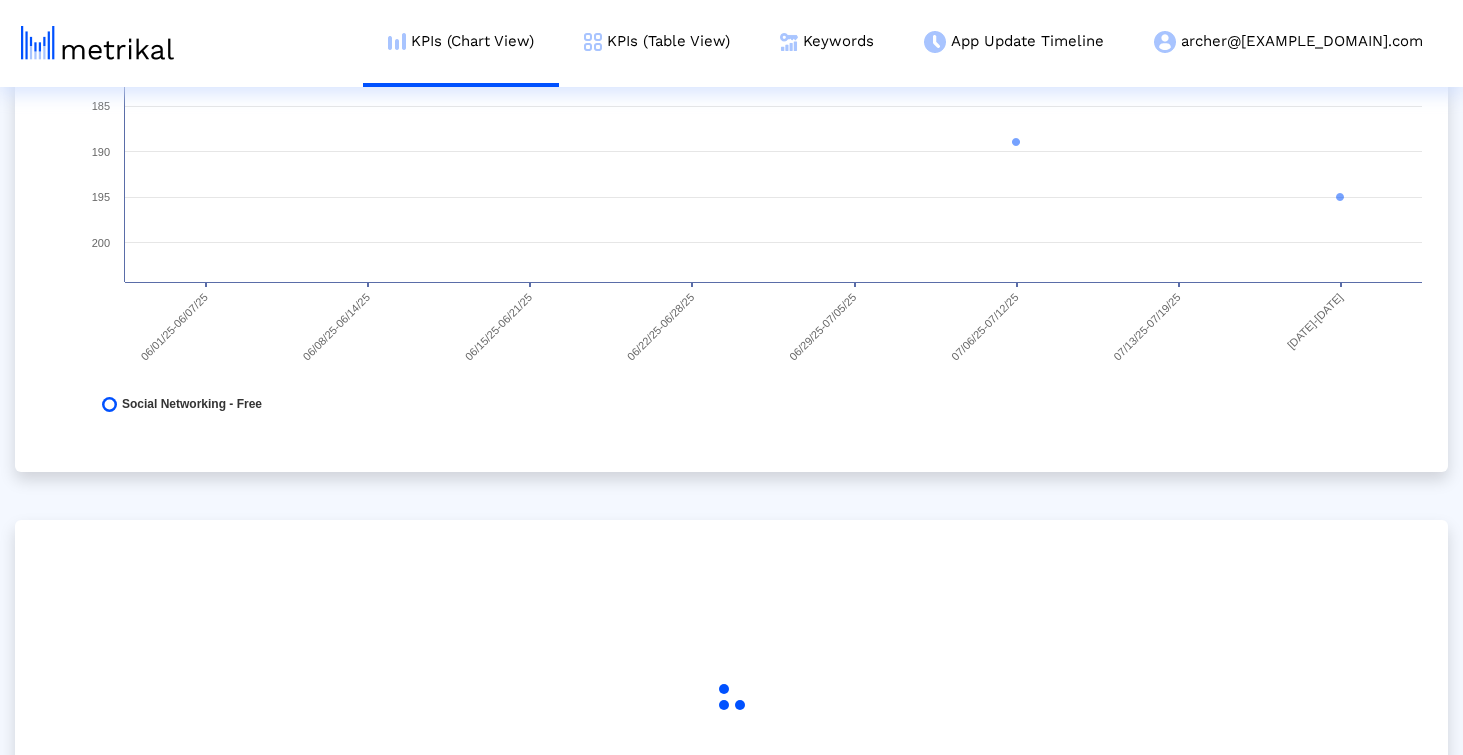 scroll, scrollTop: 410, scrollLeft: 0, axis: vertical 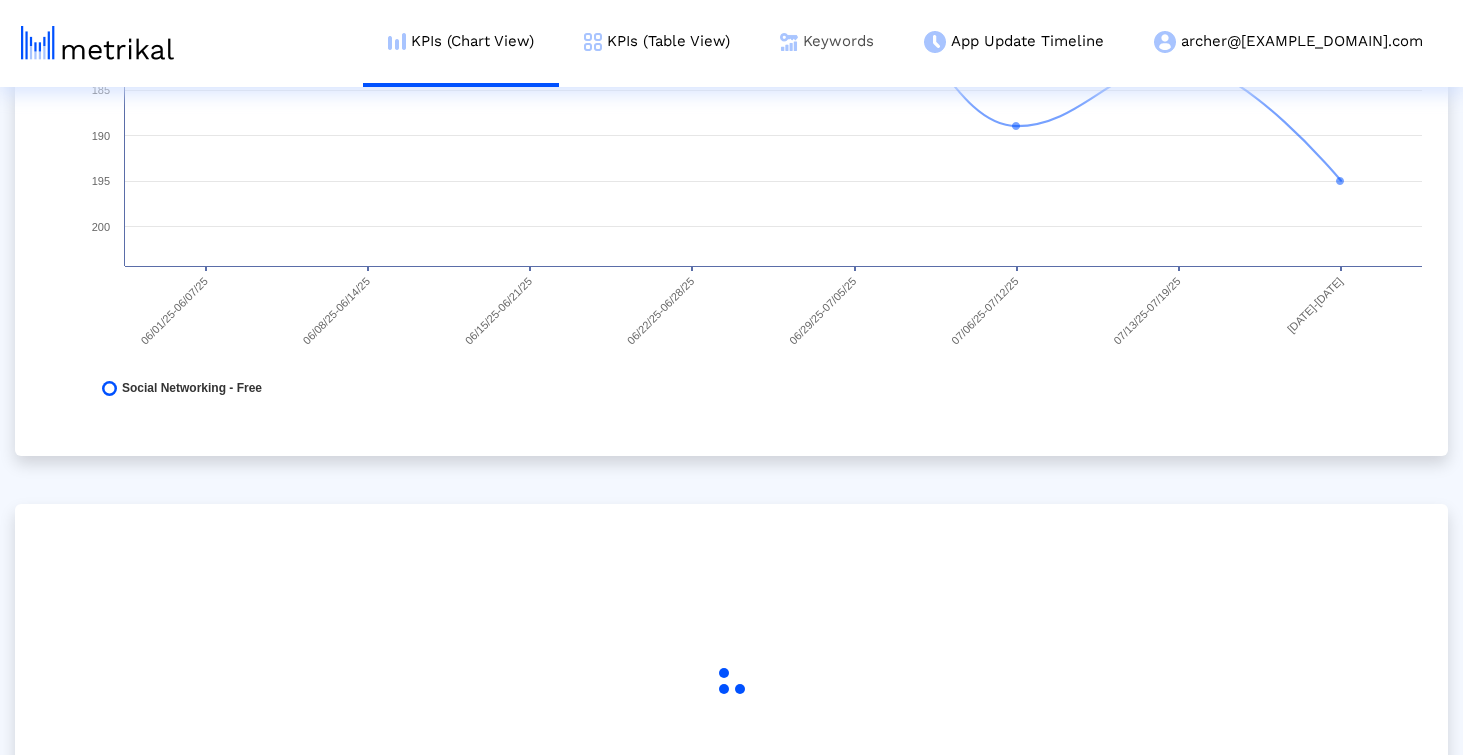 click on "Keywords" at bounding box center (827, 41) 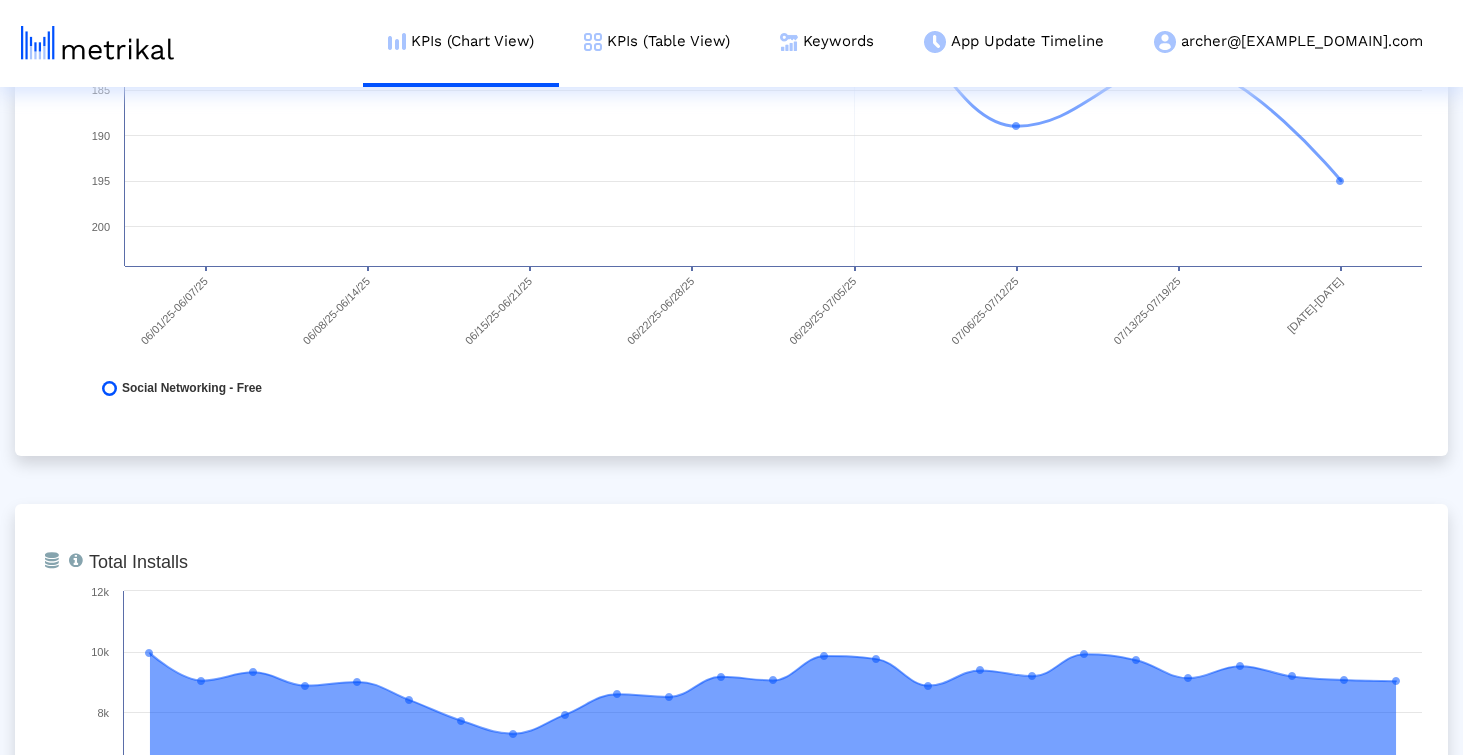 scroll, scrollTop: 0, scrollLeft: 0, axis: both 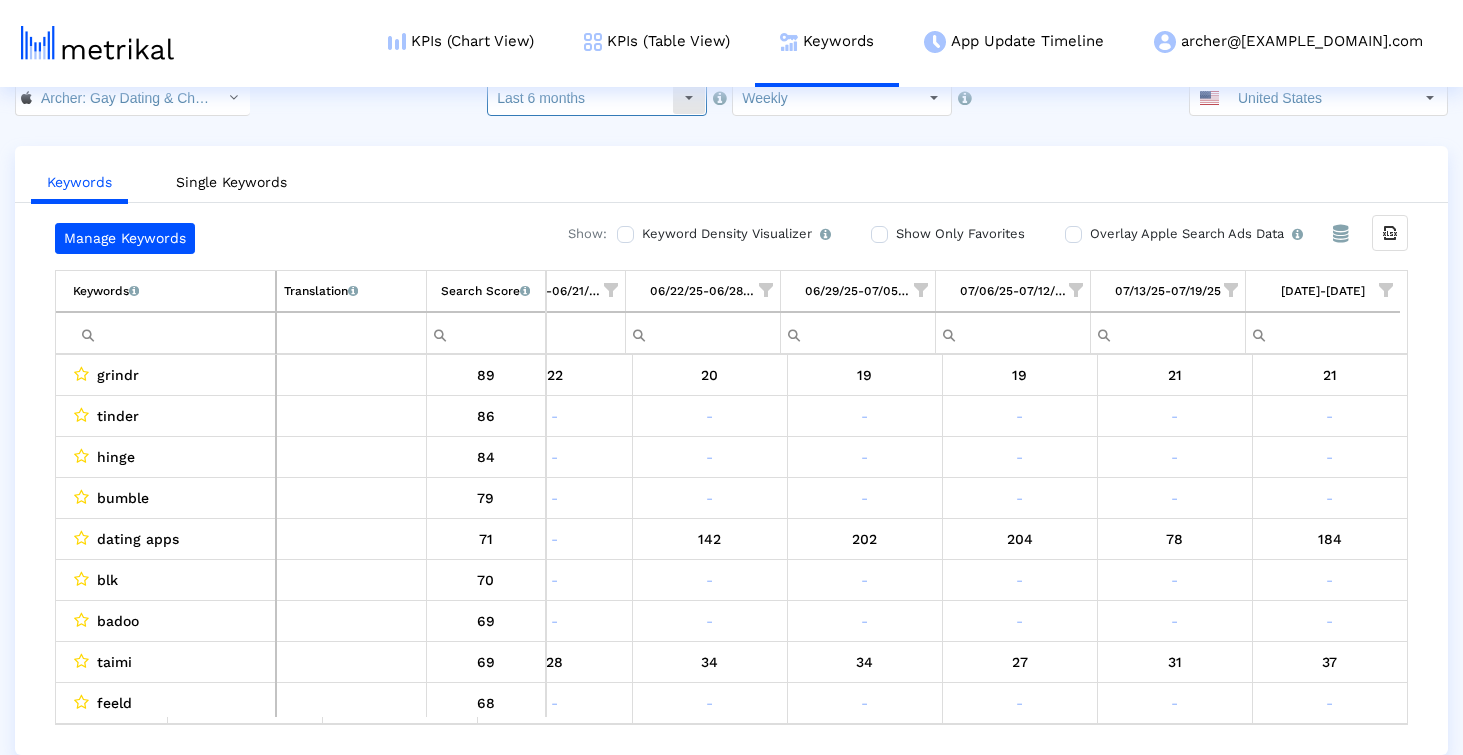 click on "Last 6 months" 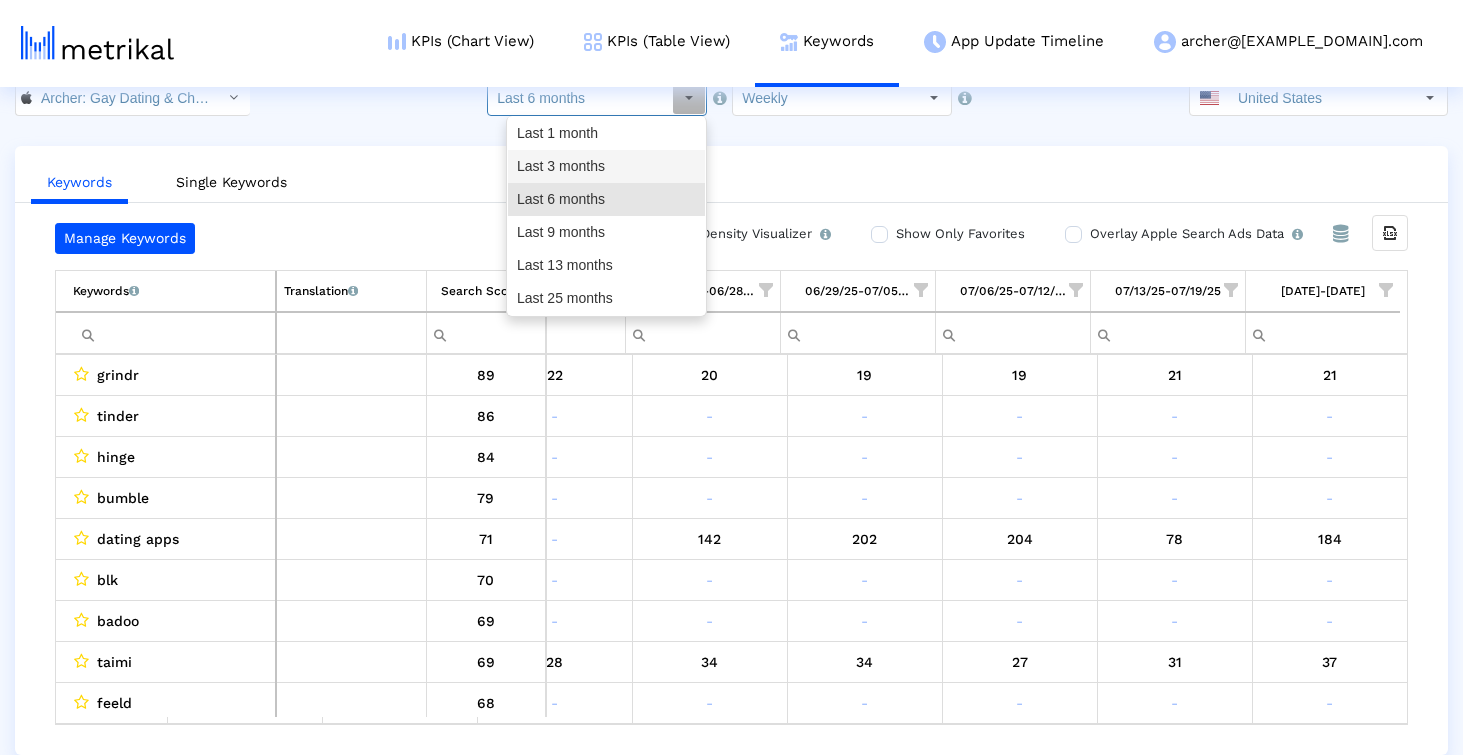 click on "Last 3 months" at bounding box center (606, 166) 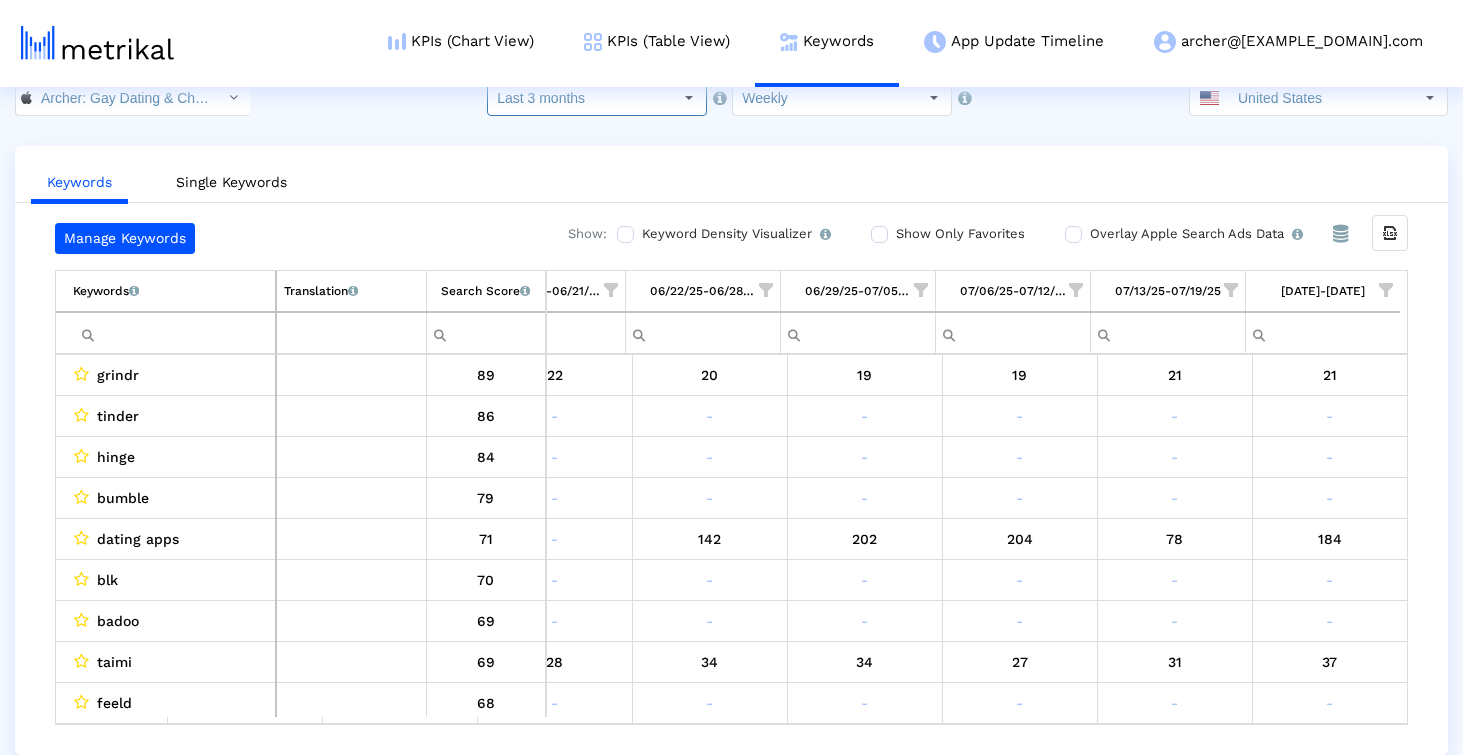 scroll, scrollTop: 0, scrollLeft: 0, axis: both 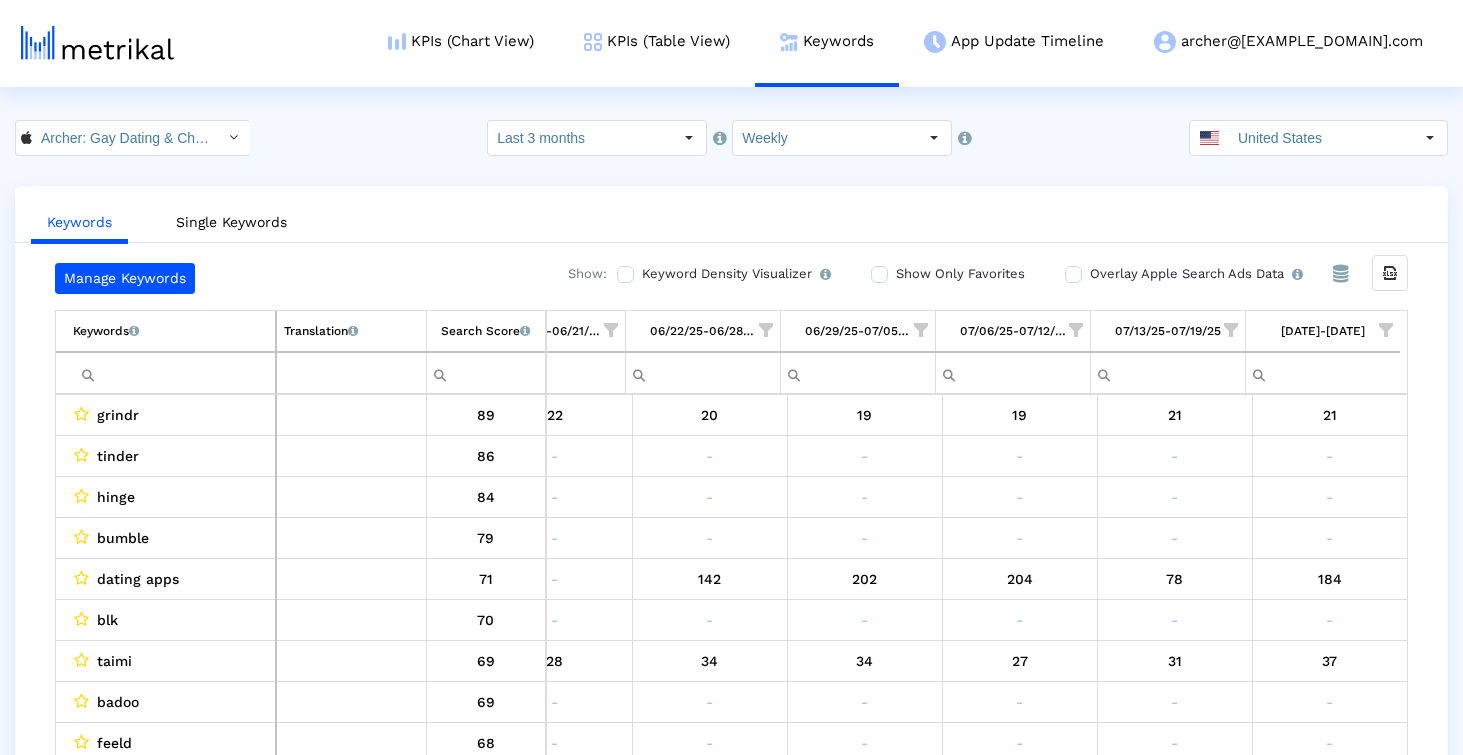 click at bounding box center [174, 373] 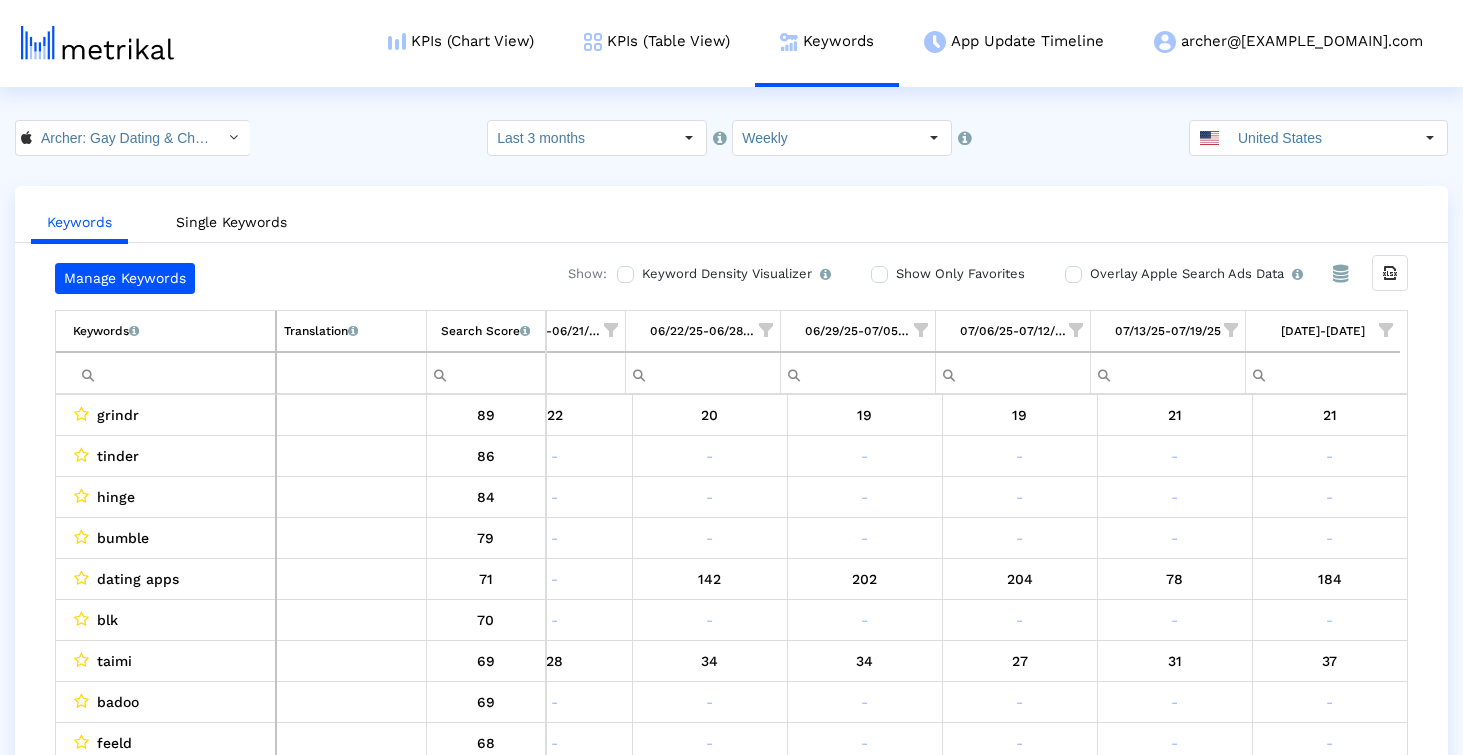 click at bounding box center [1231, 330] 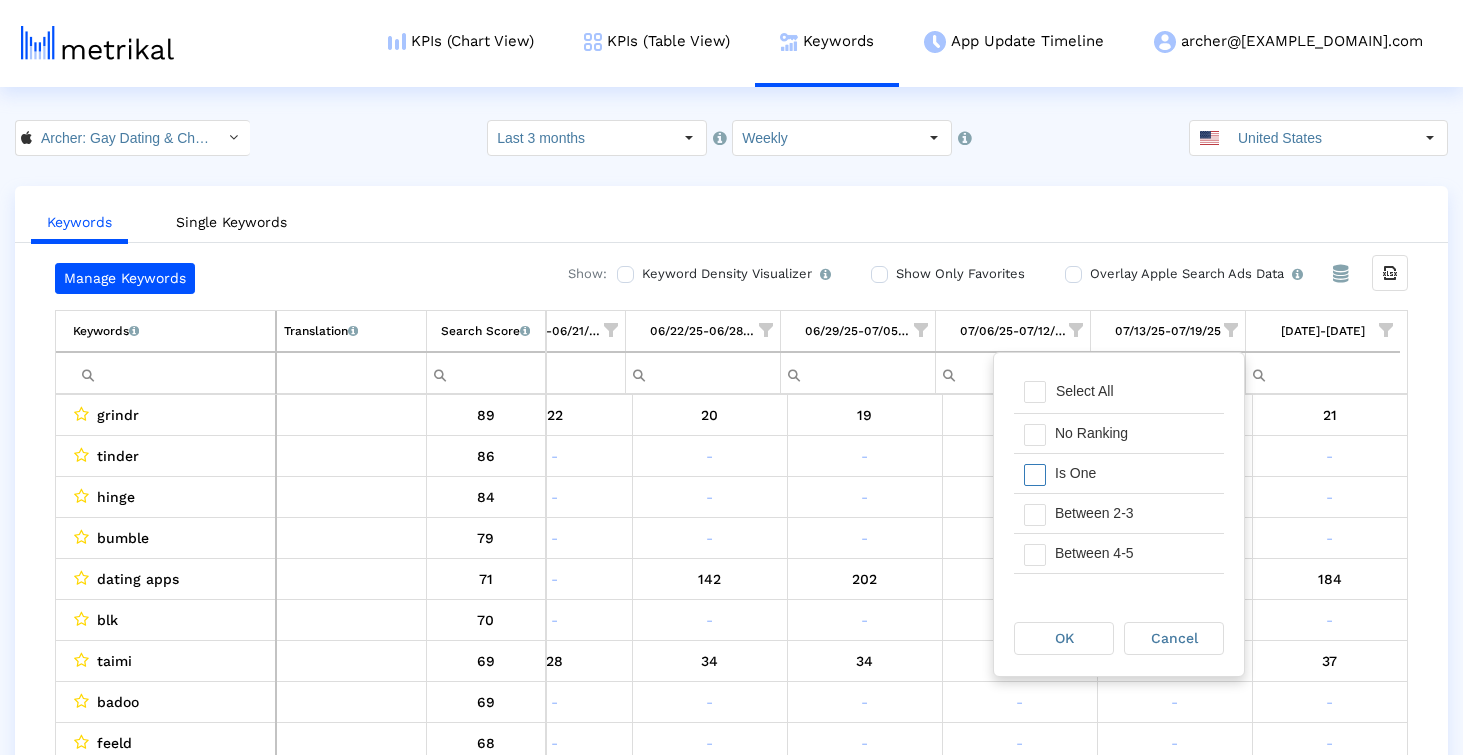 click on "Is One" at bounding box center [1134, 473] 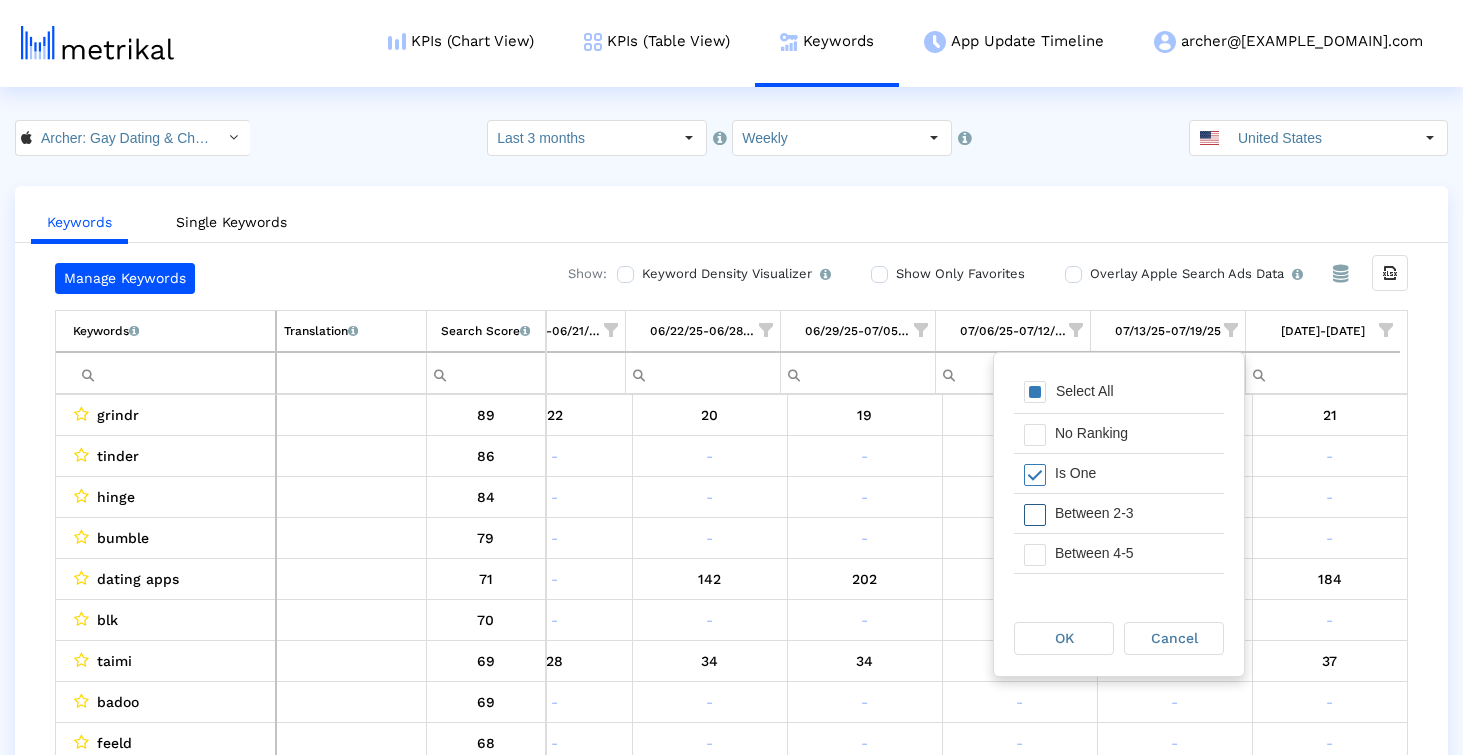 click on "Between 2-3" at bounding box center (1134, 513) 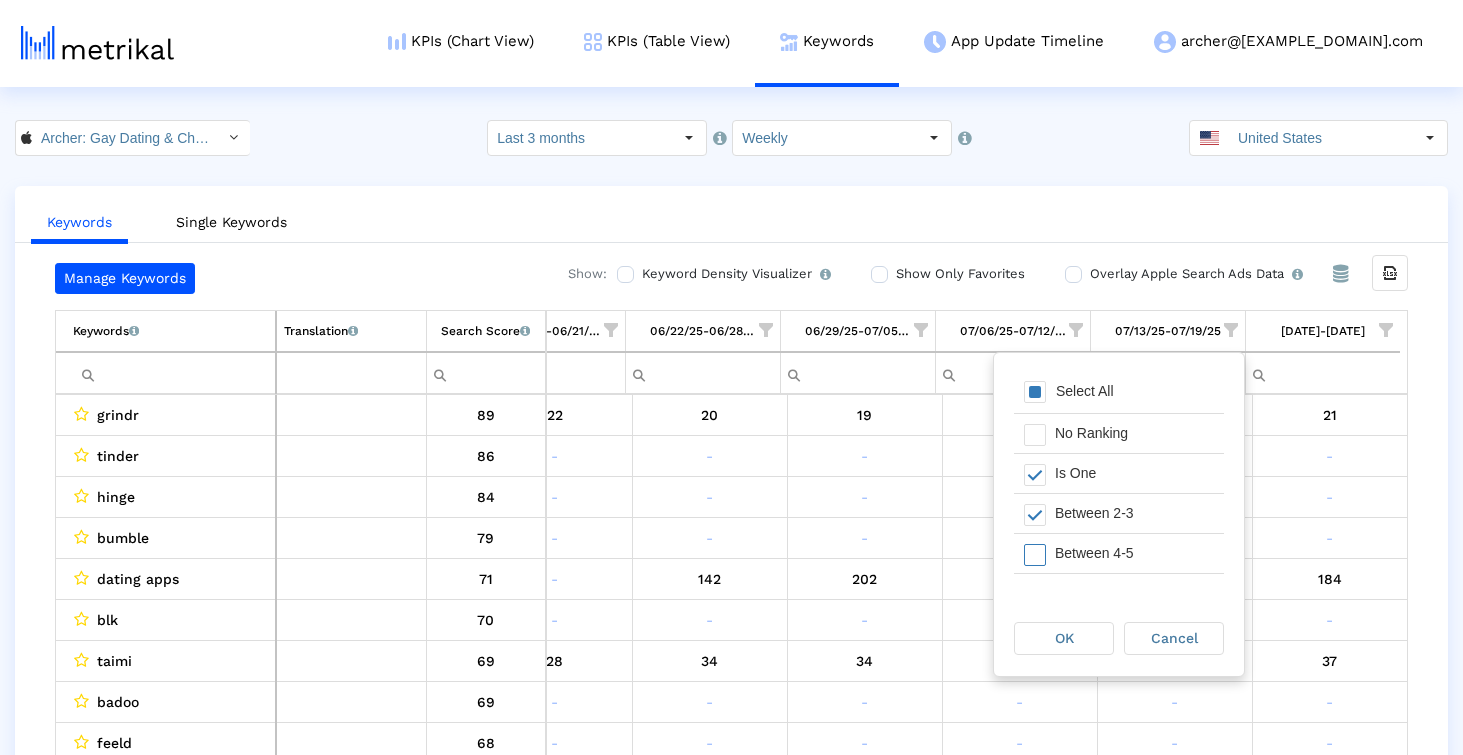 click on "Between 4-5" at bounding box center [1134, 553] 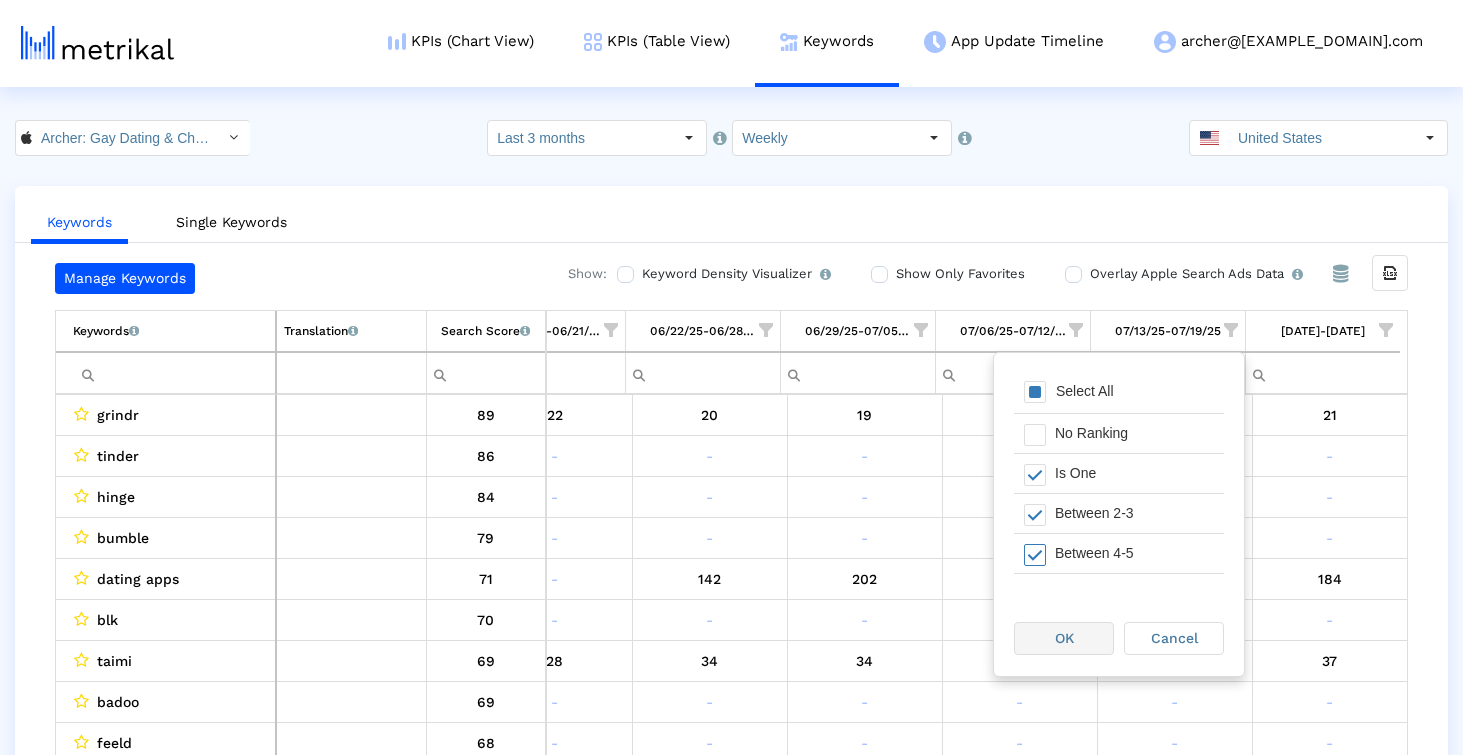 click on "OK" at bounding box center [1064, 638] 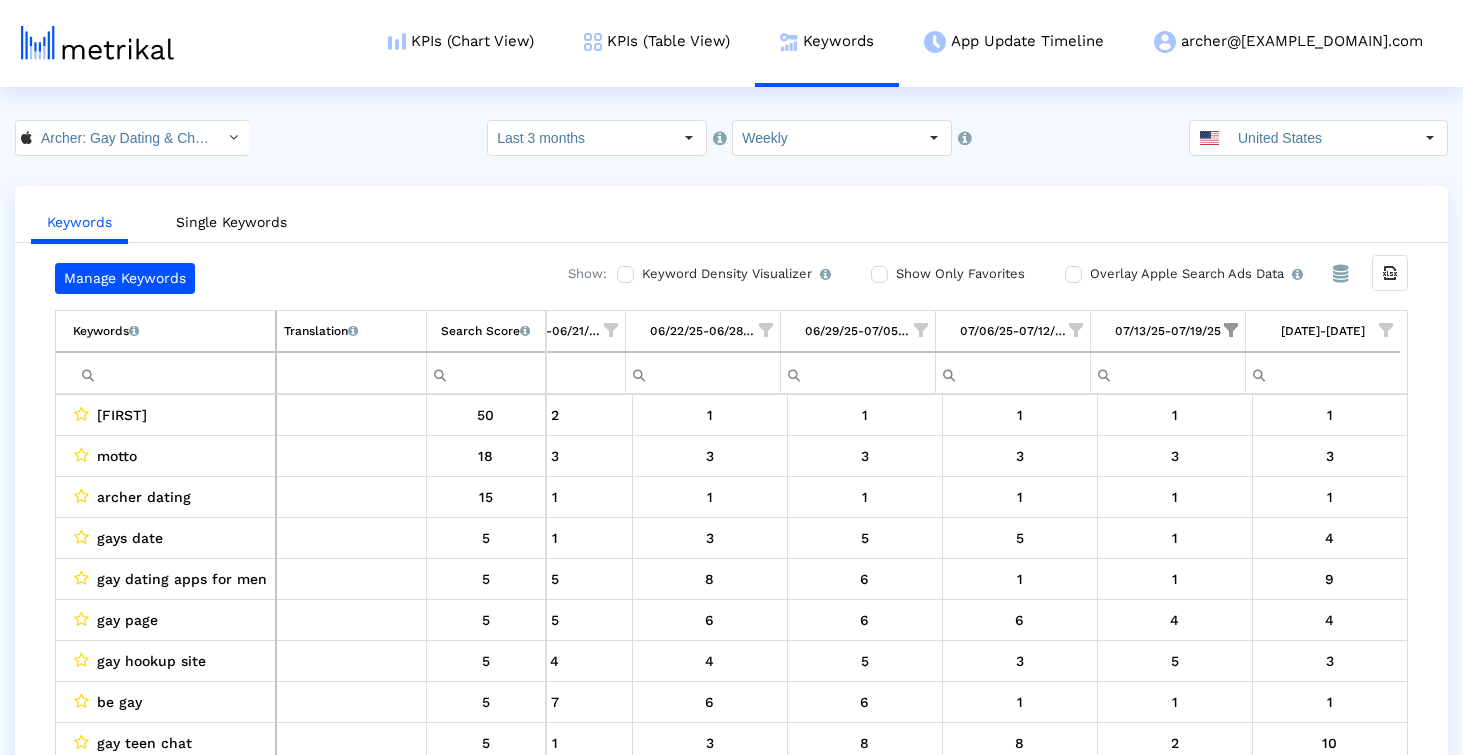 click at bounding box center (1386, 330) 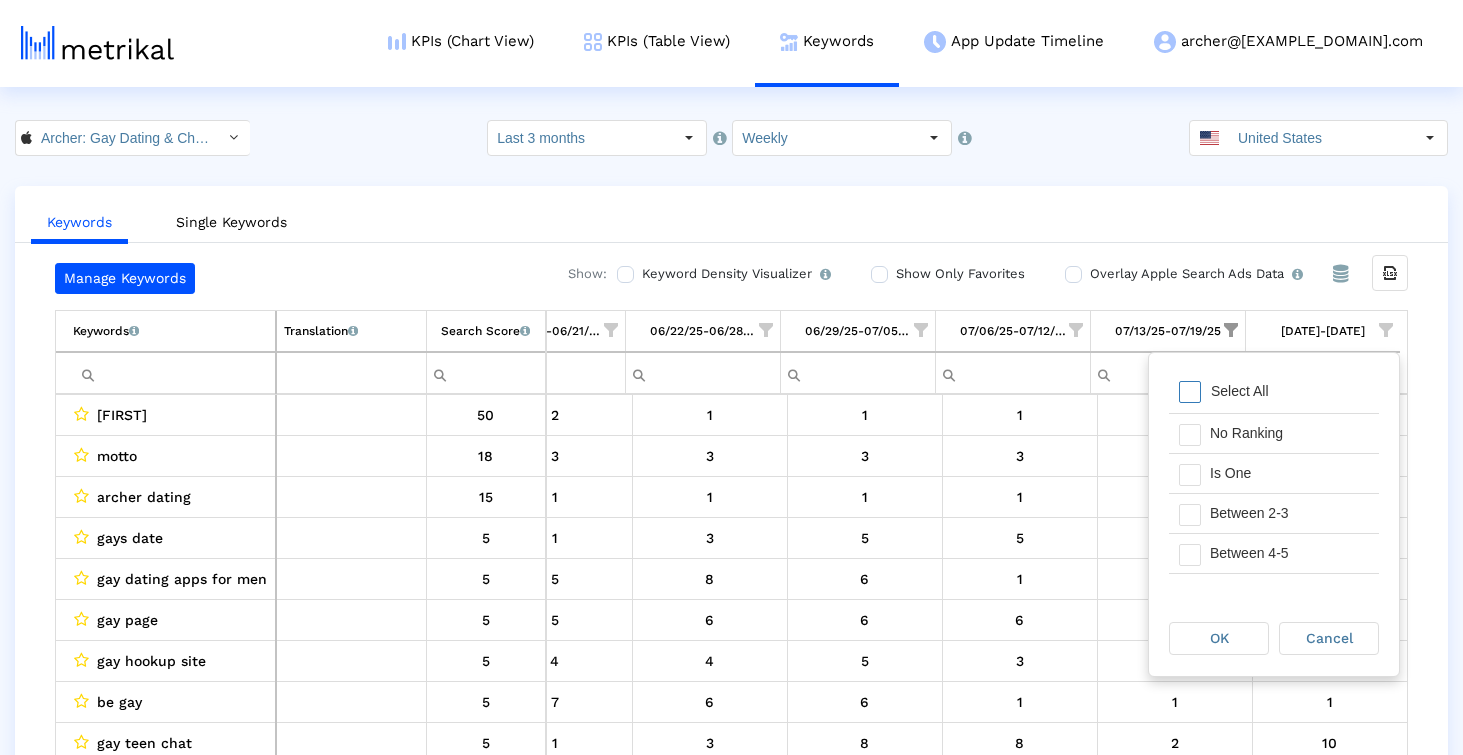 click on "Select All" at bounding box center [1240, 391] 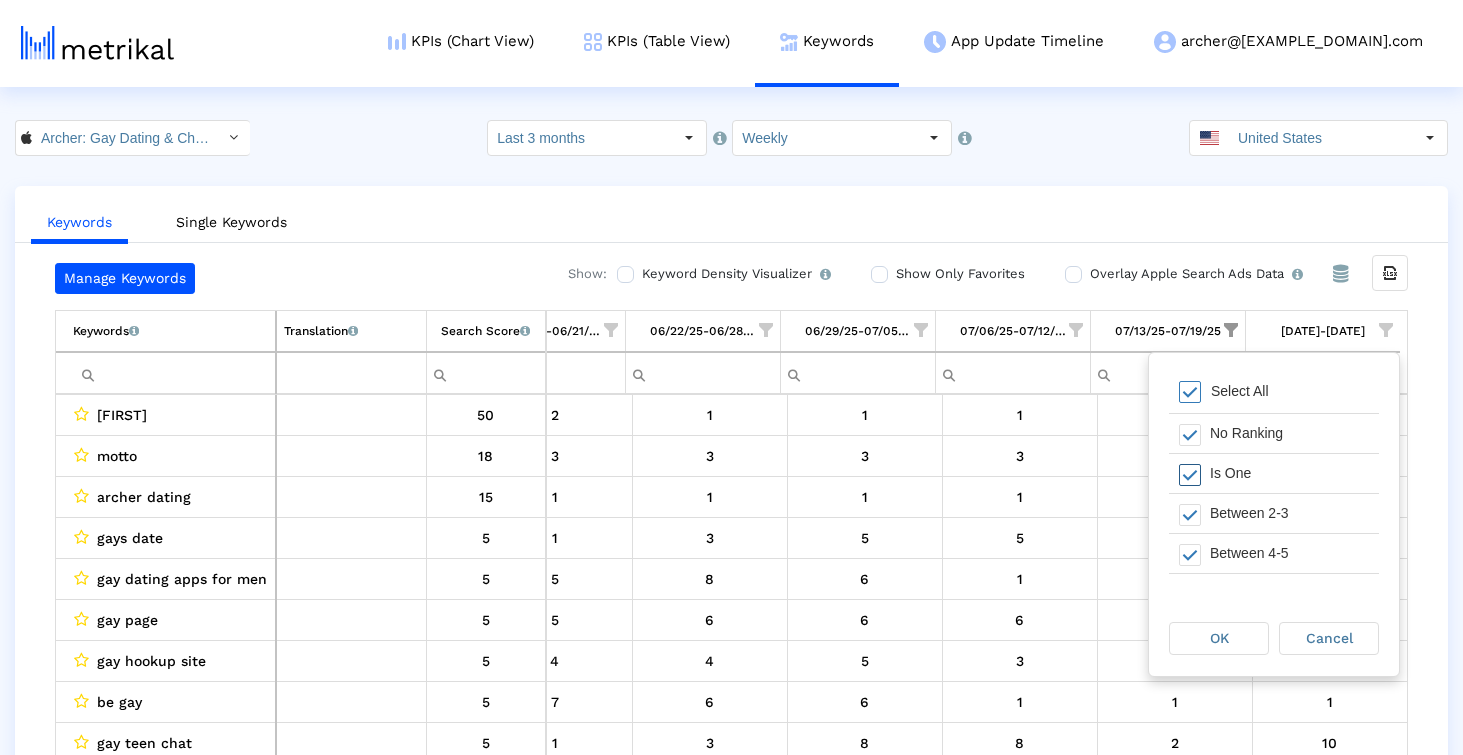 click on "Is One" at bounding box center [1289, 473] 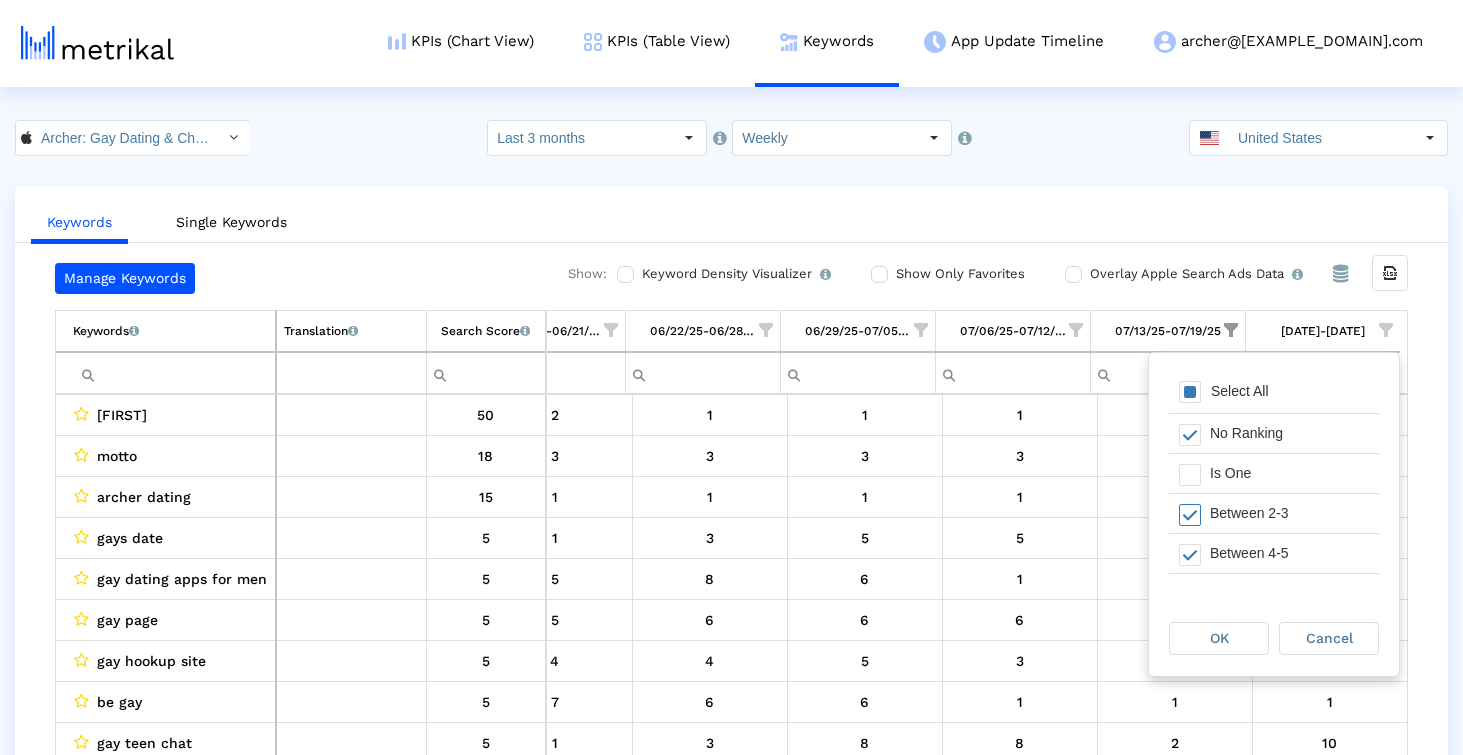 click on "Between 2-3" at bounding box center (1289, 513) 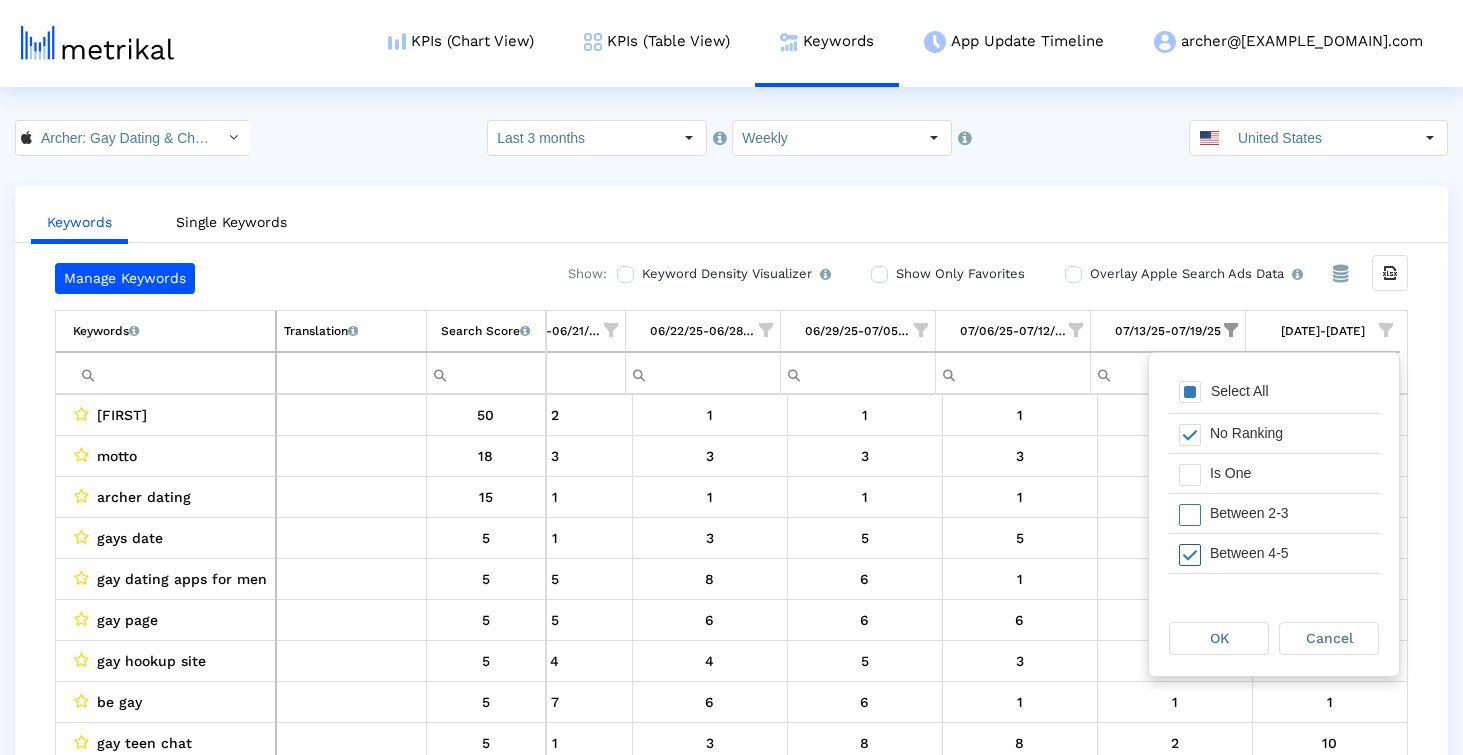 click on "Between 4-5" at bounding box center [1289, 553] 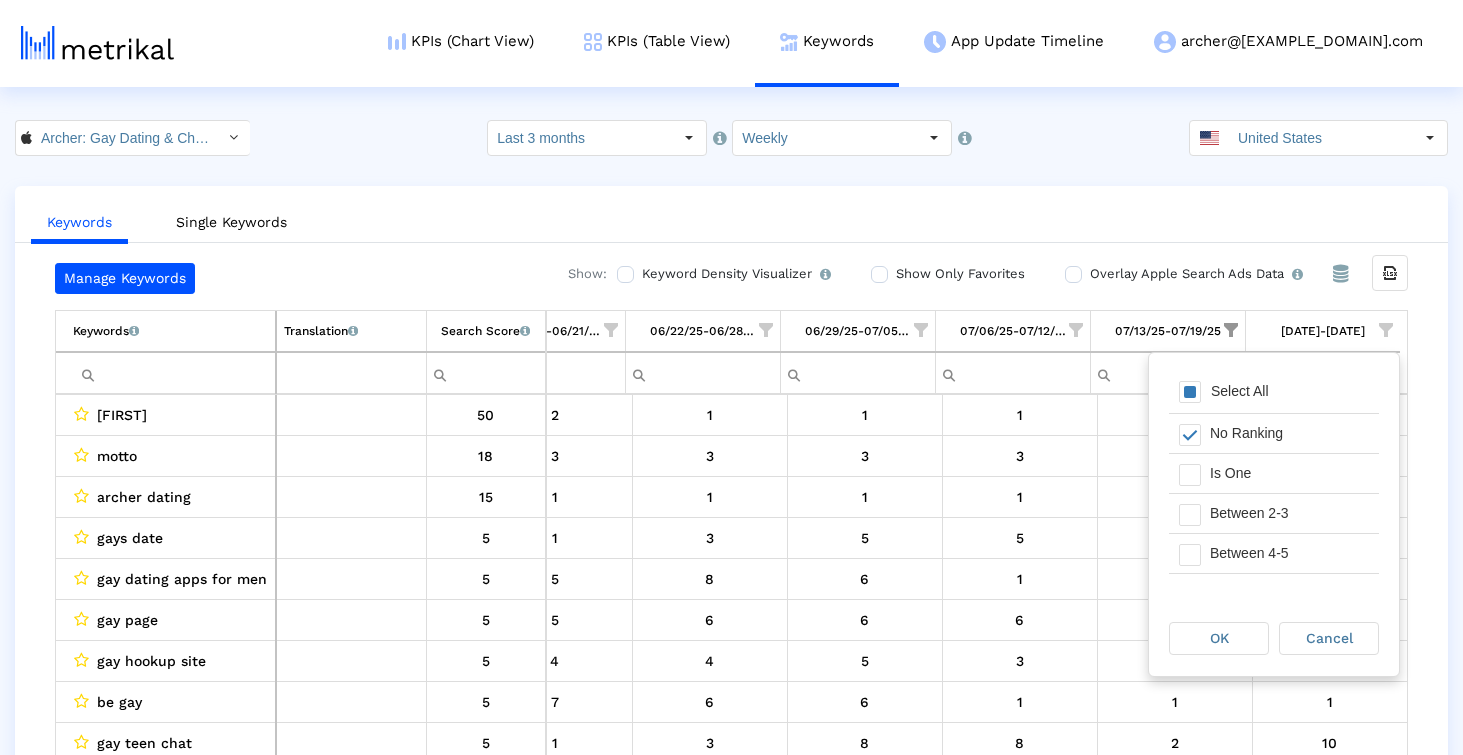 click on "OK" at bounding box center (1224, 638) 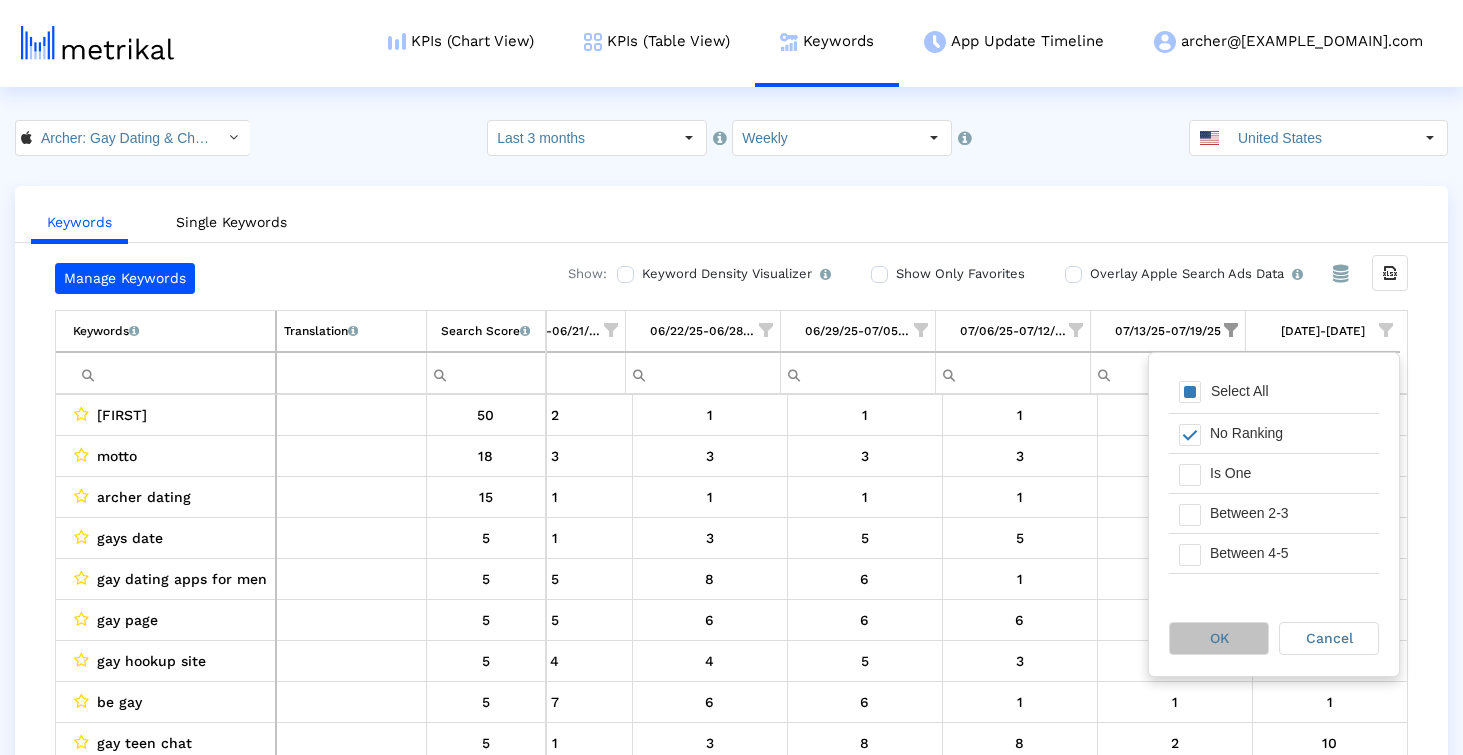 click on "OK" at bounding box center (1219, 638) 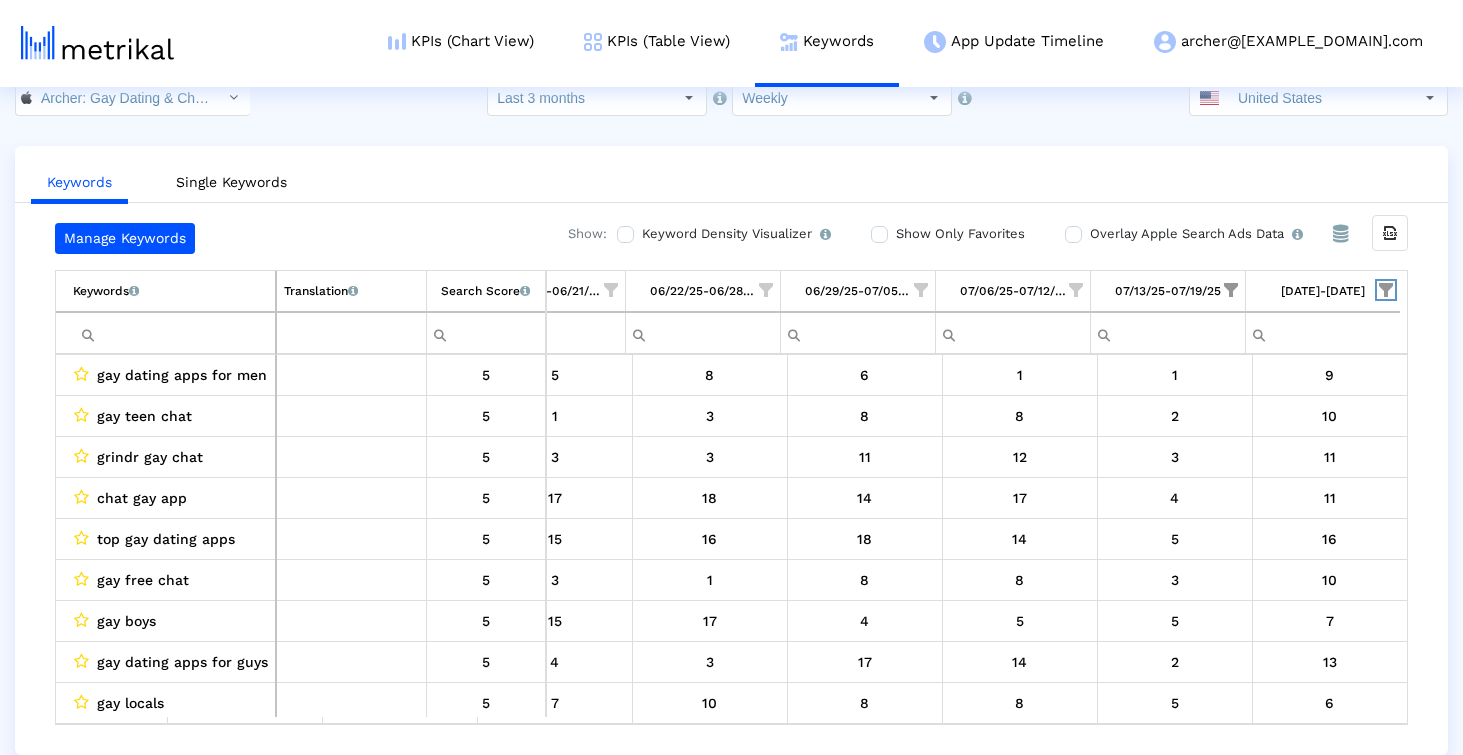 scroll, scrollTop: 39, scrollLeft: 0, axis: vertical 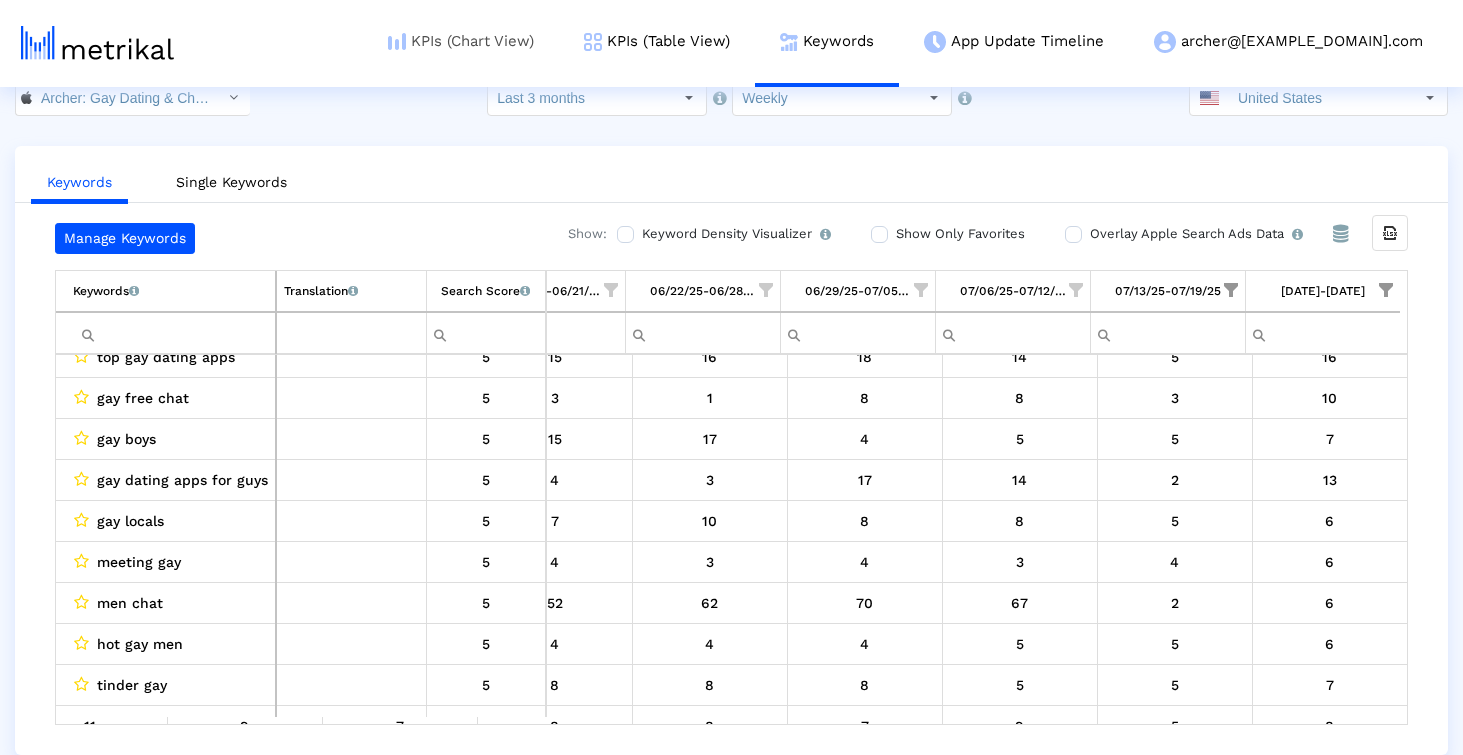 click on "KPIs (Chart View)" at bounding box center [461, 41] 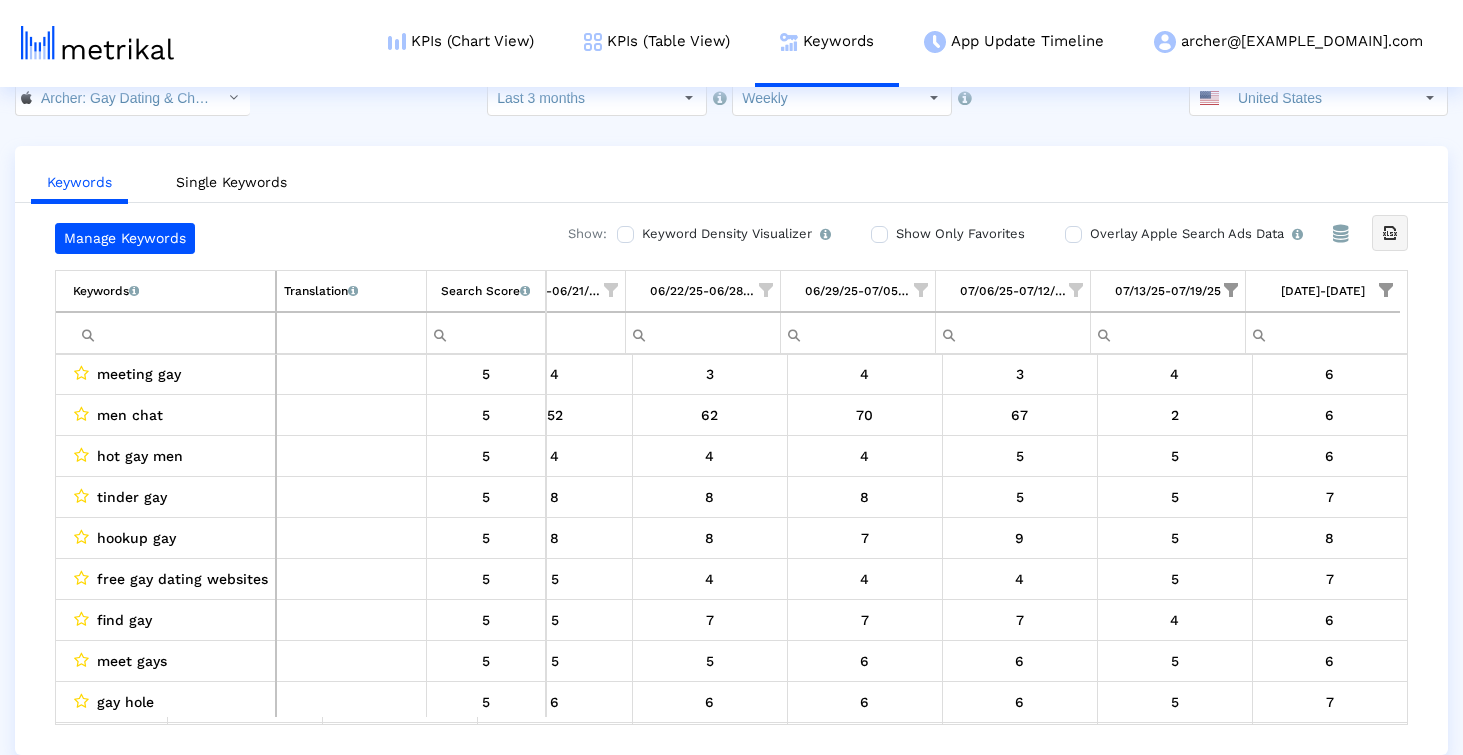 click on "Export all data" at bounding box center (1390, 233) 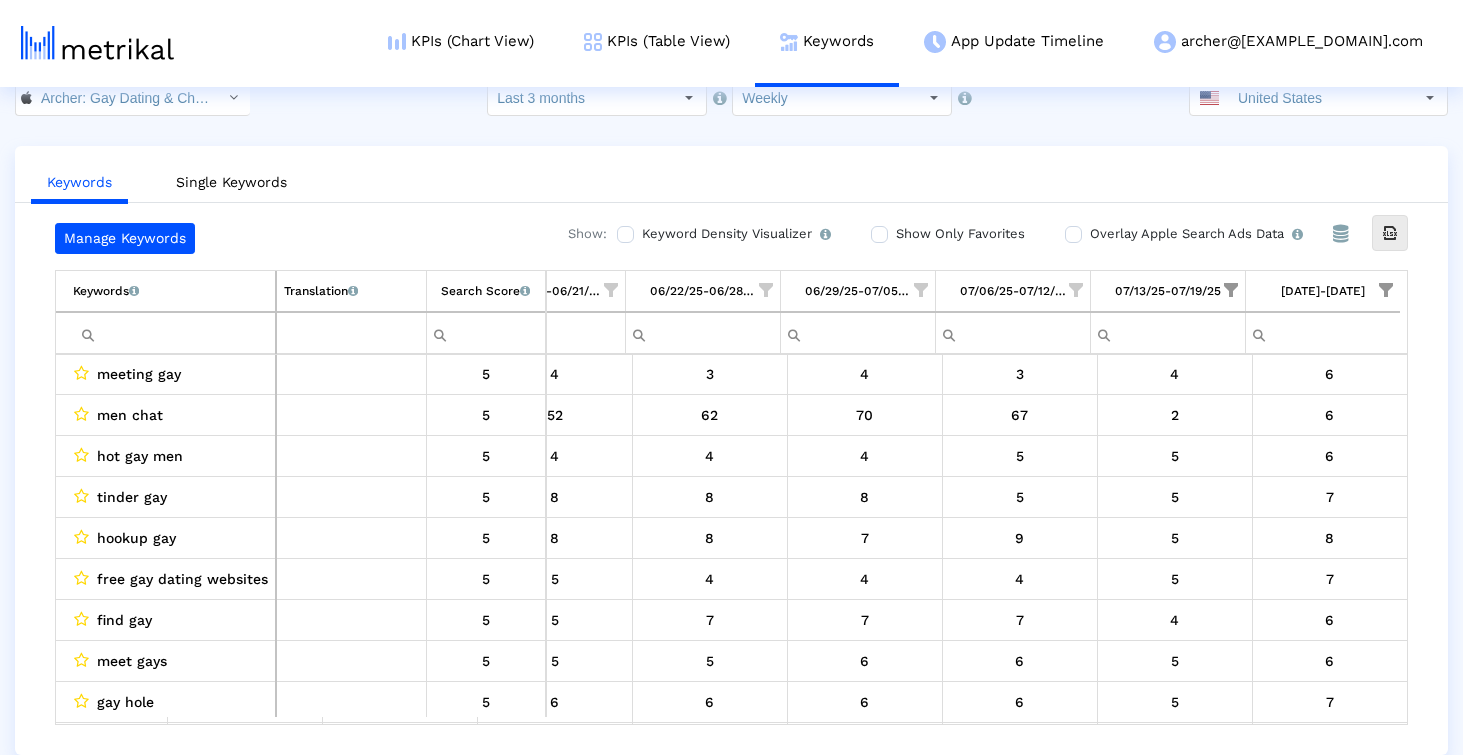 click on "Keywords   Single Keywords" 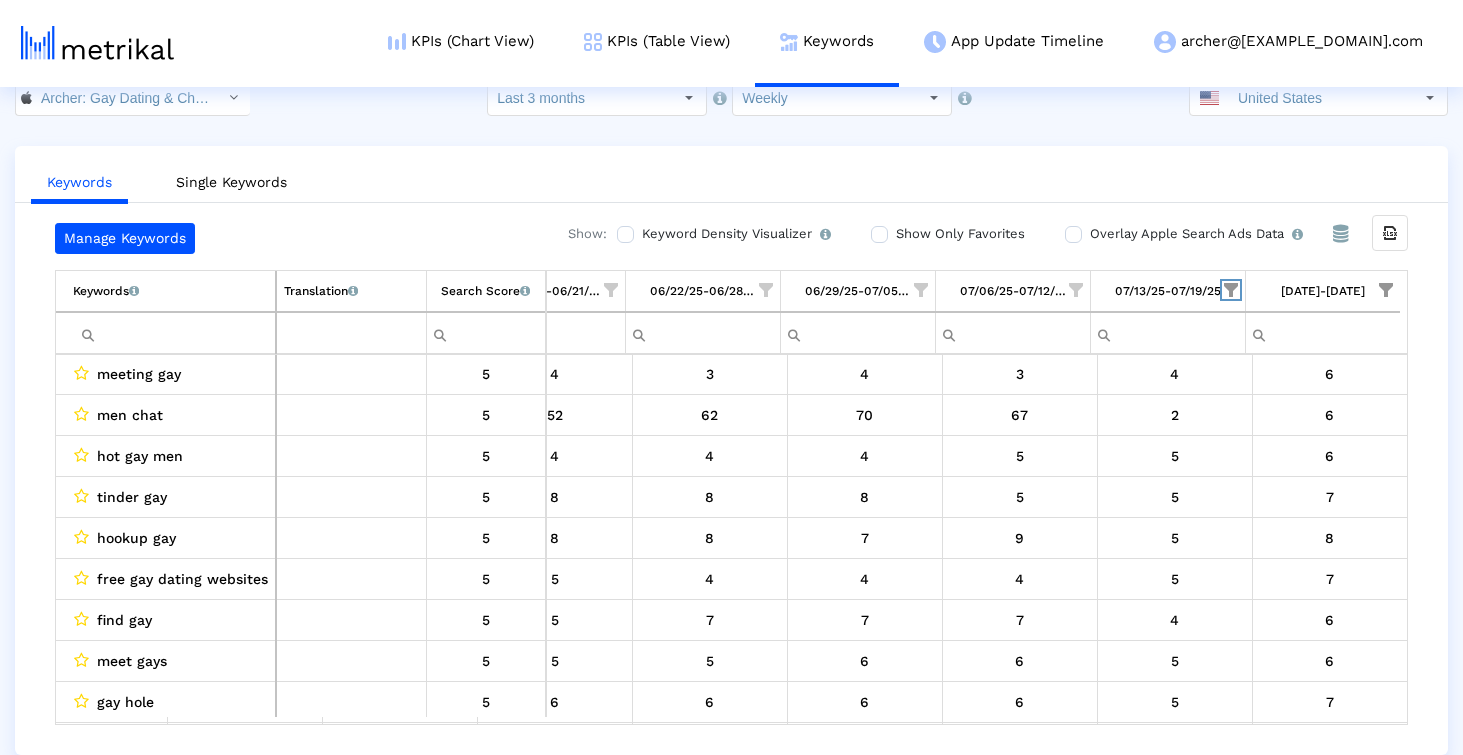 click at bounding box center (1231, 290) 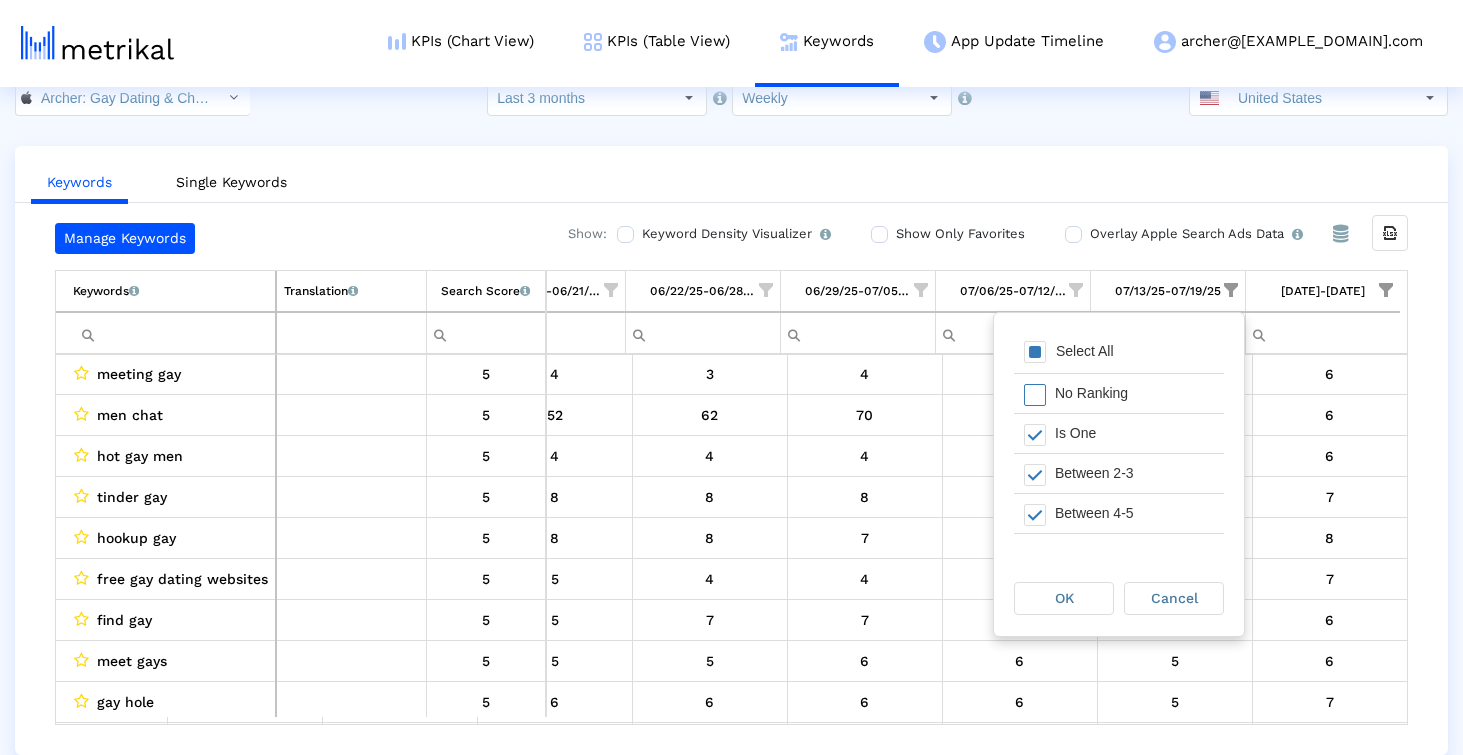 scroll, scrollTop: 49, scrollLeft: 0, axis: vertical 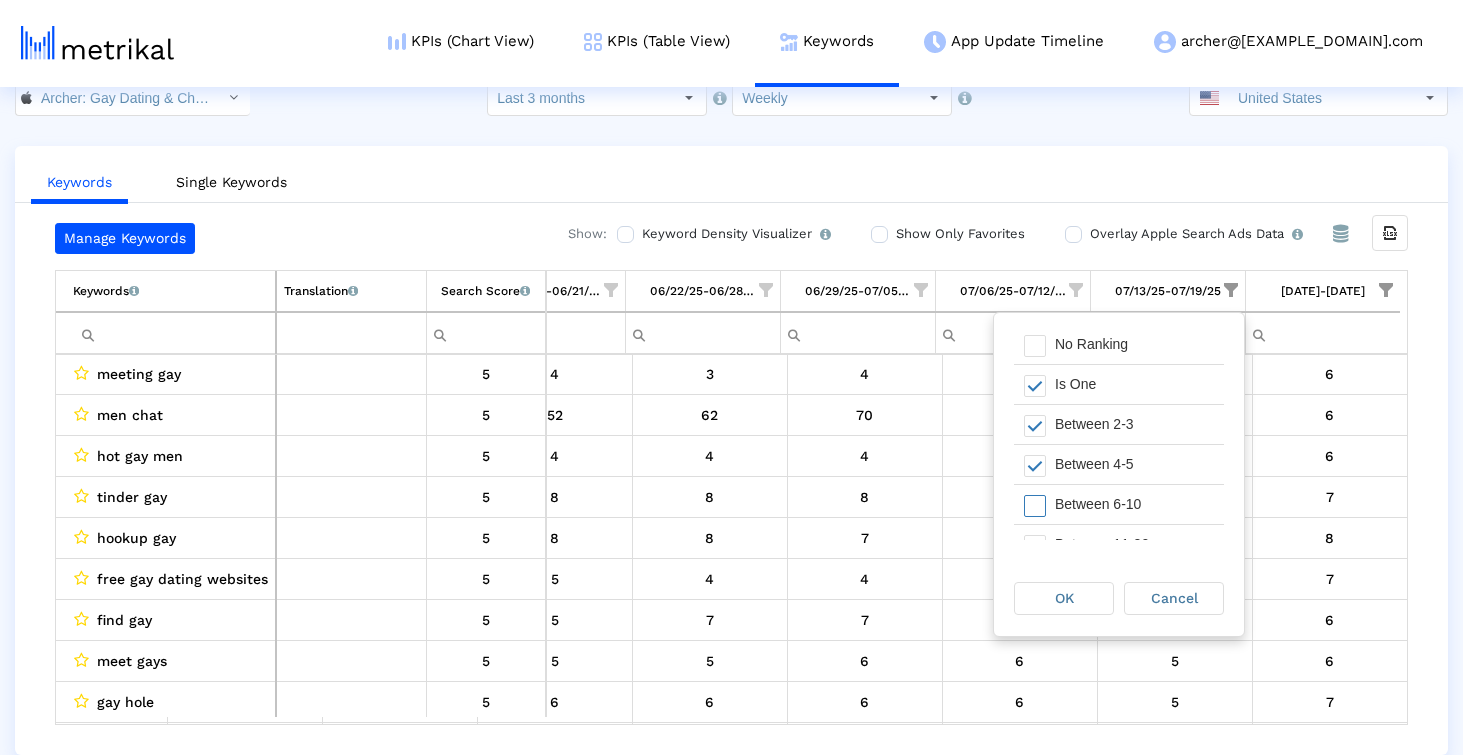 click on "Between 6-10" at bounding box center (1134, 504) 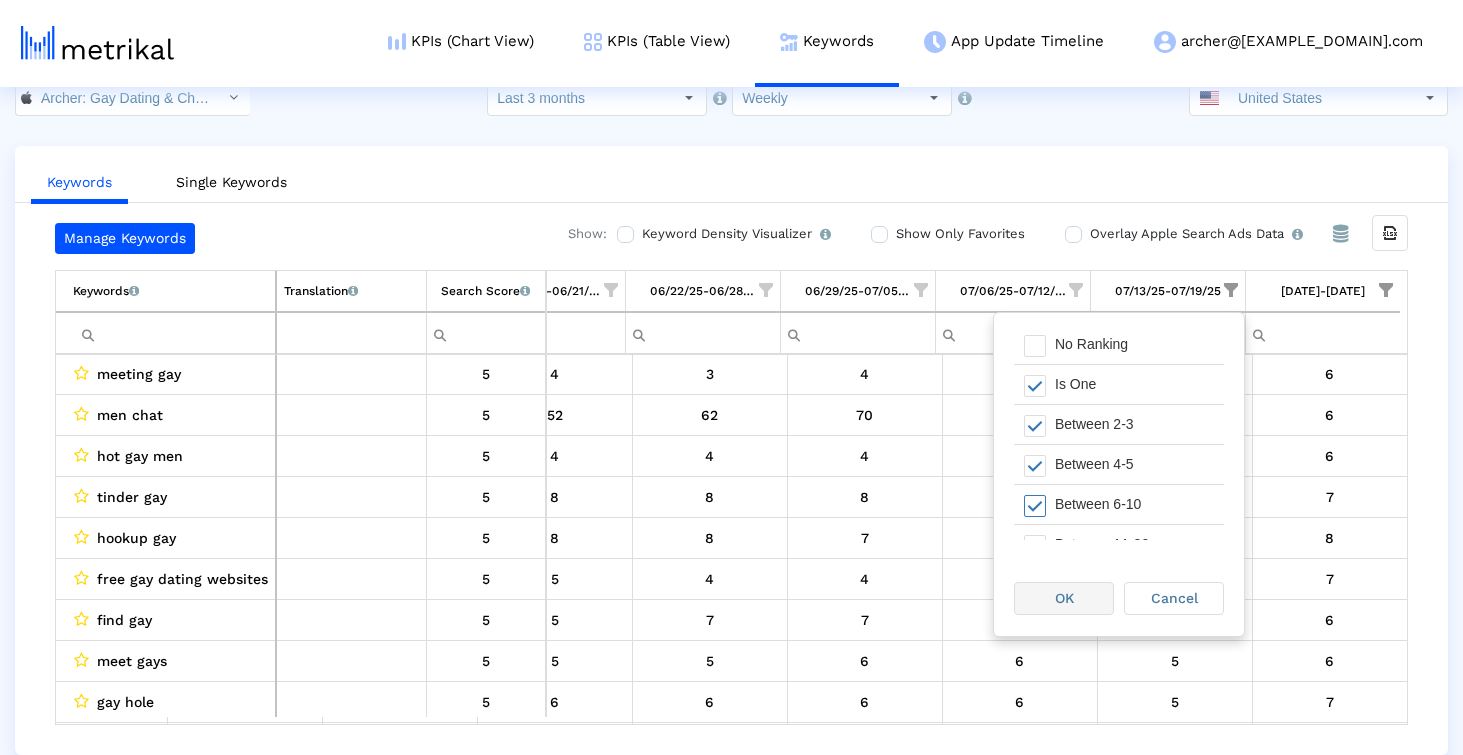 click on "OK" at bounding box center [1064, 598] 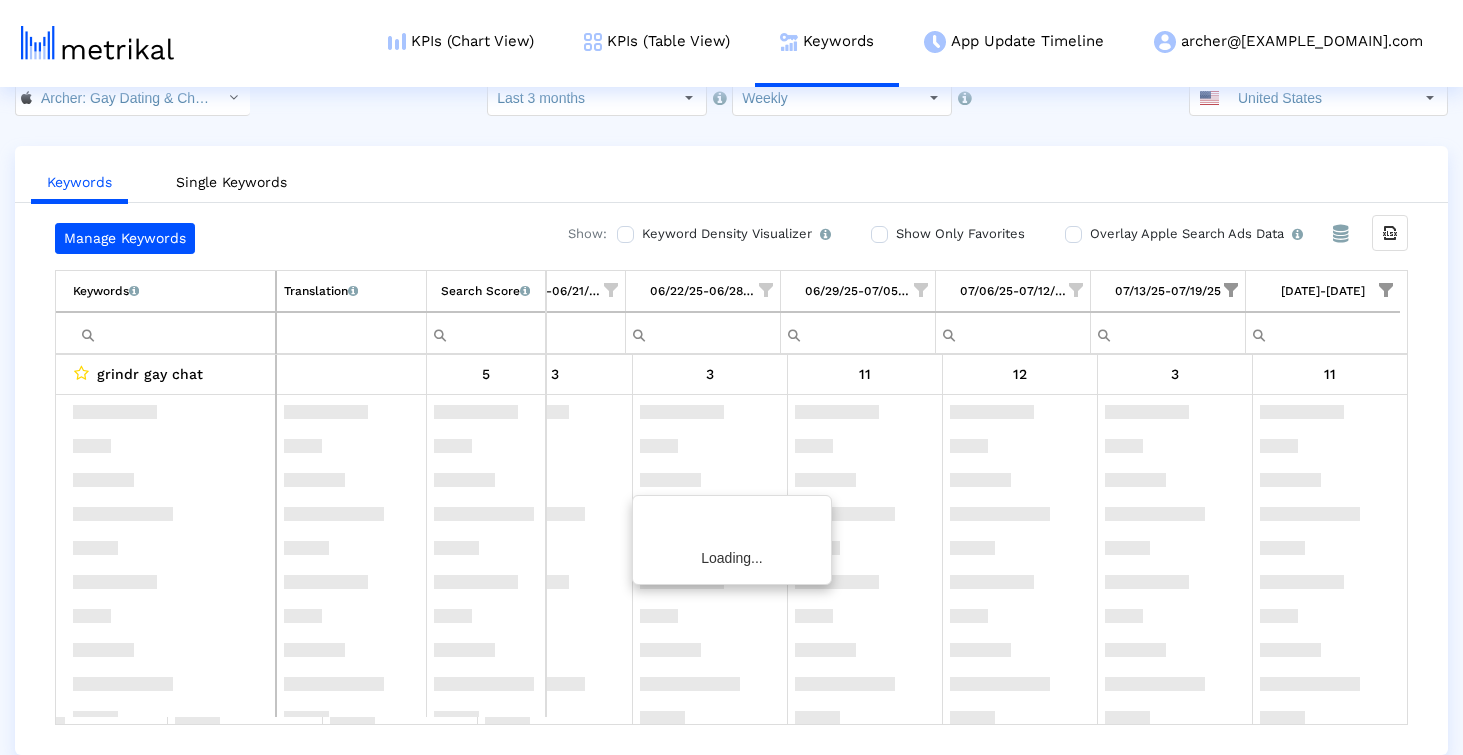 scroll, scrollTop: 0, scrollLeft: 1161, axis: horizontal 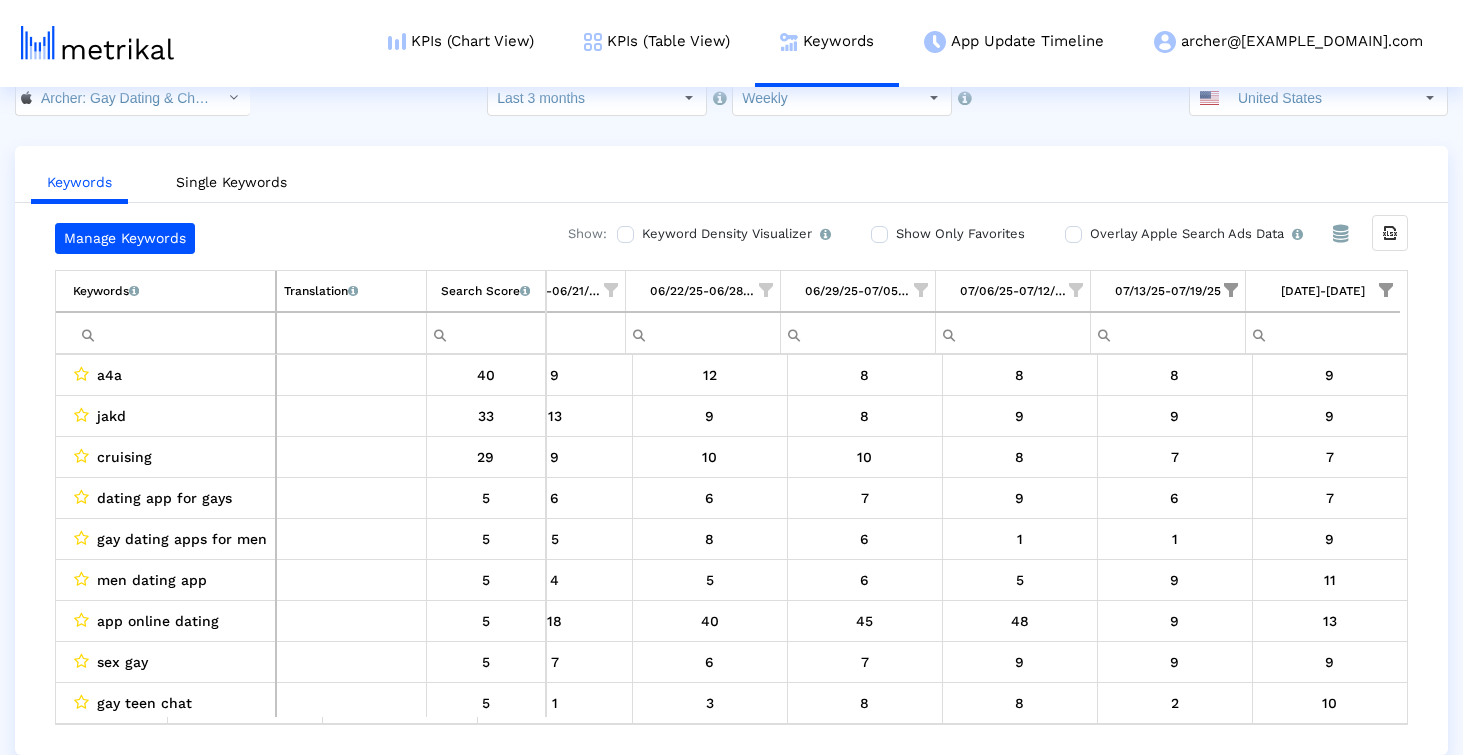click at bounding box center [1386, 290] 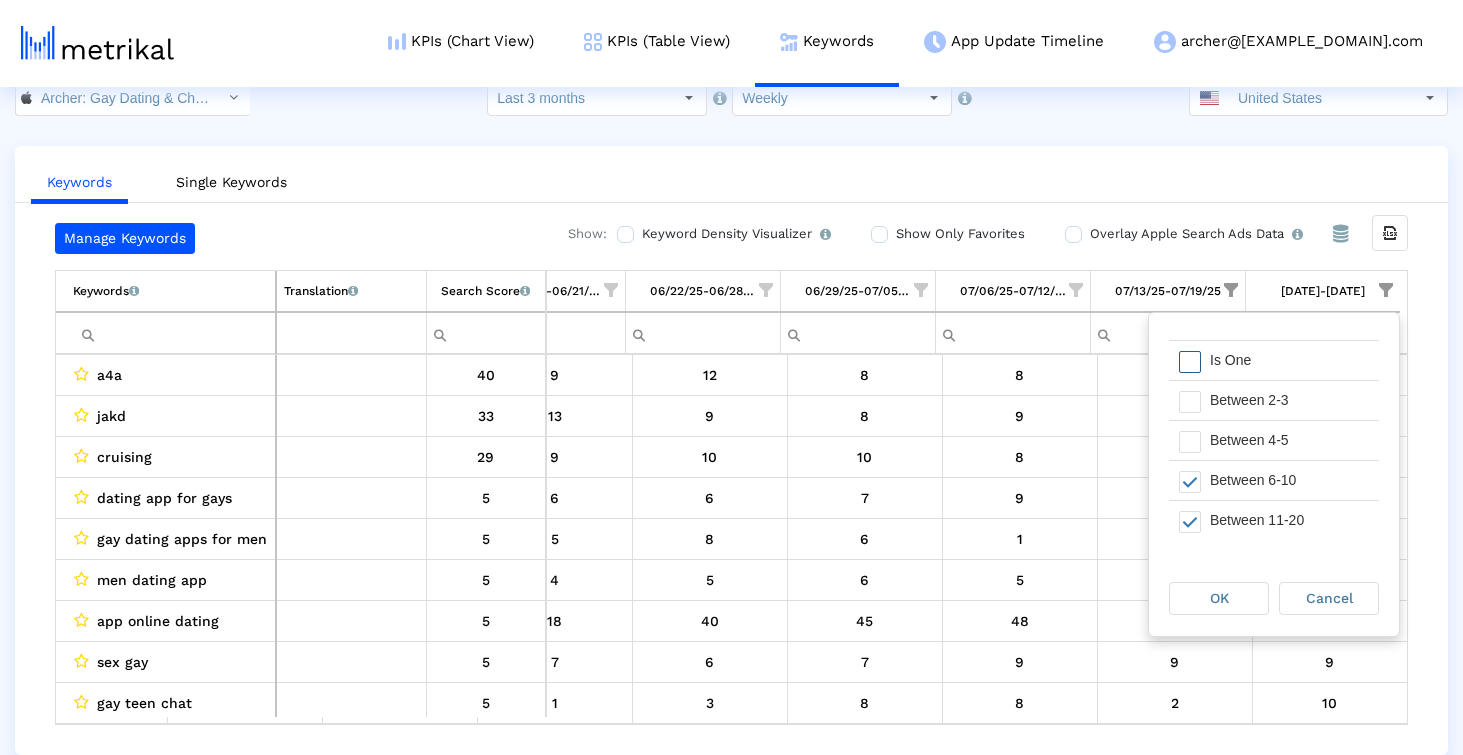 scroll, scrollTop: 78, scrollLeft: 0, axis: vertical 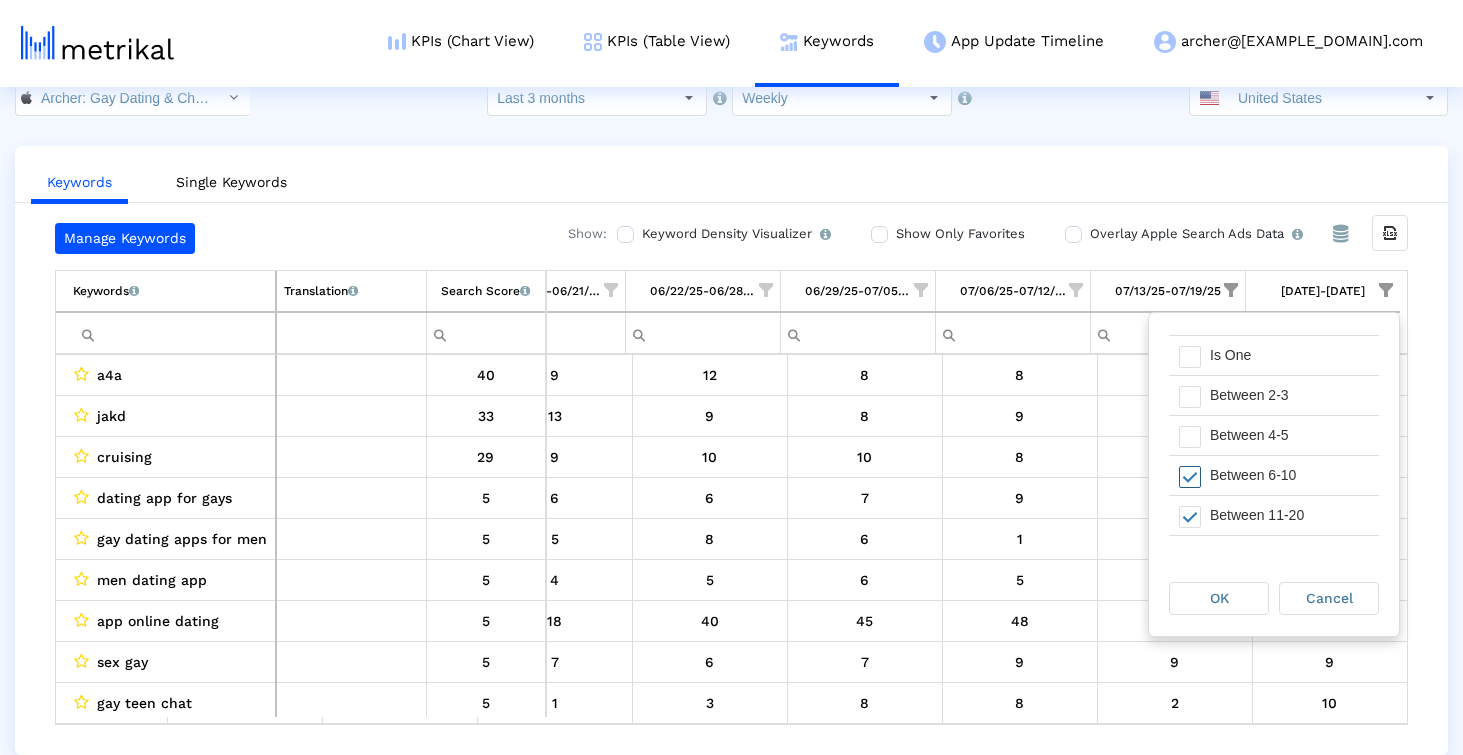 click on "Between 6-10" at bounding box center [1289, 475] 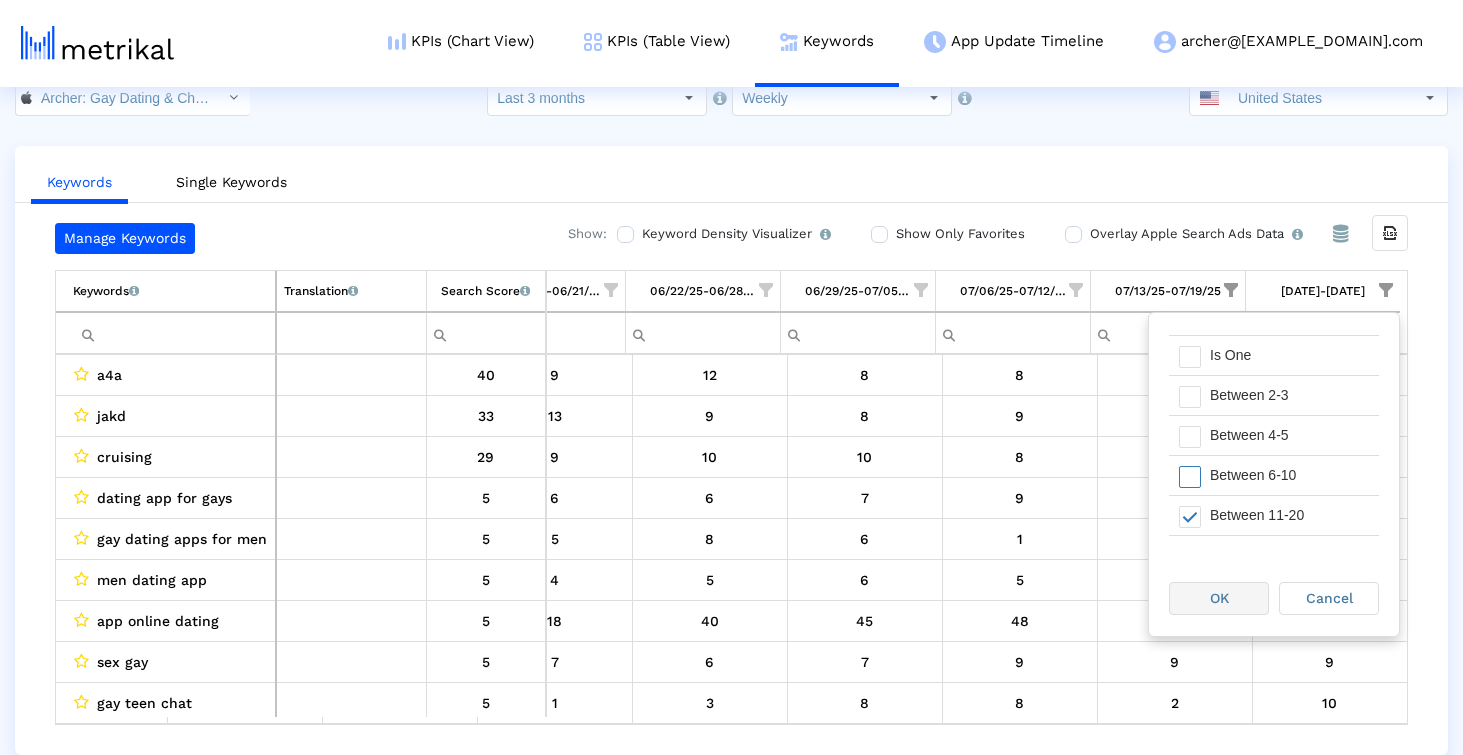 click on "OK" at bounding box center (1219, 598) 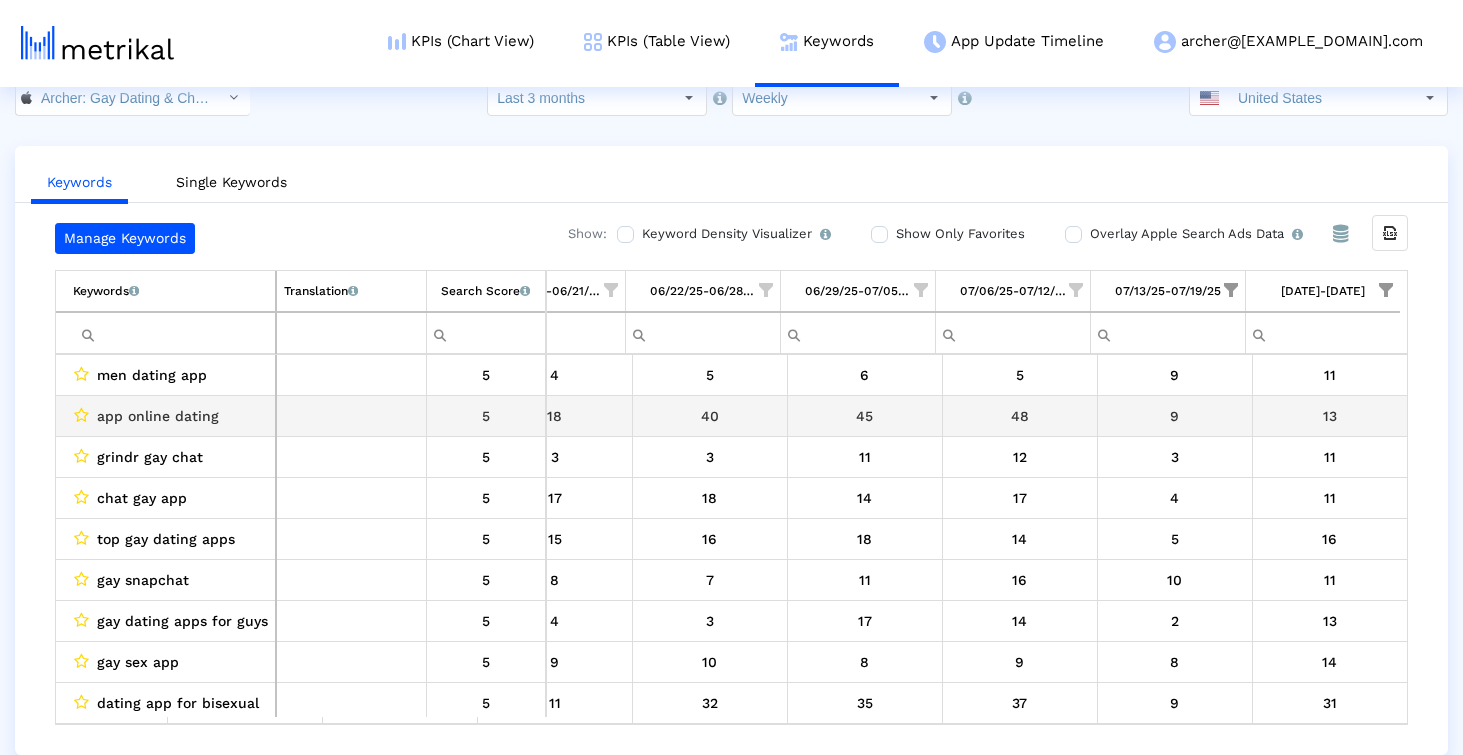 scroll, scrollTop: 0, scrollLeft: 1160, axis: horizontal 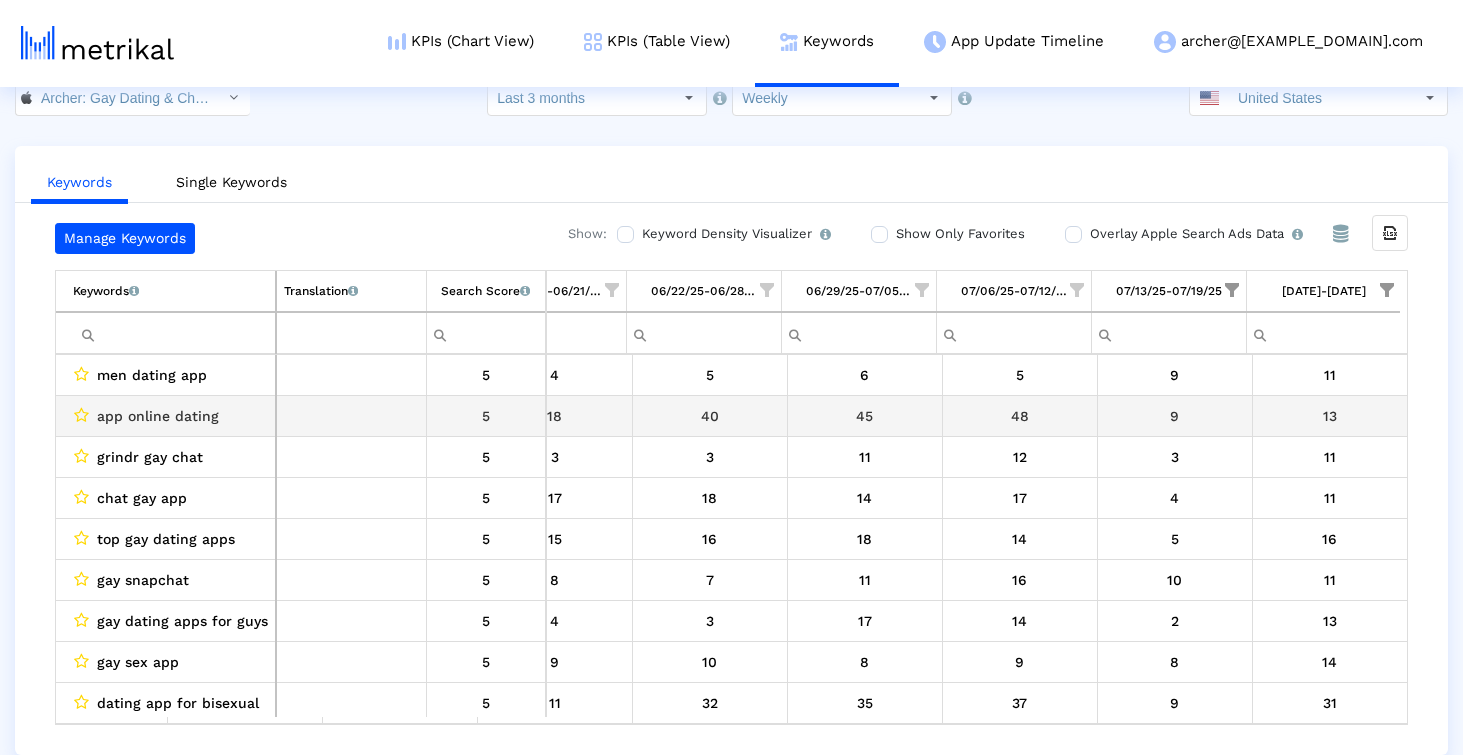 click on "9" at bounding box center (1175, 416) 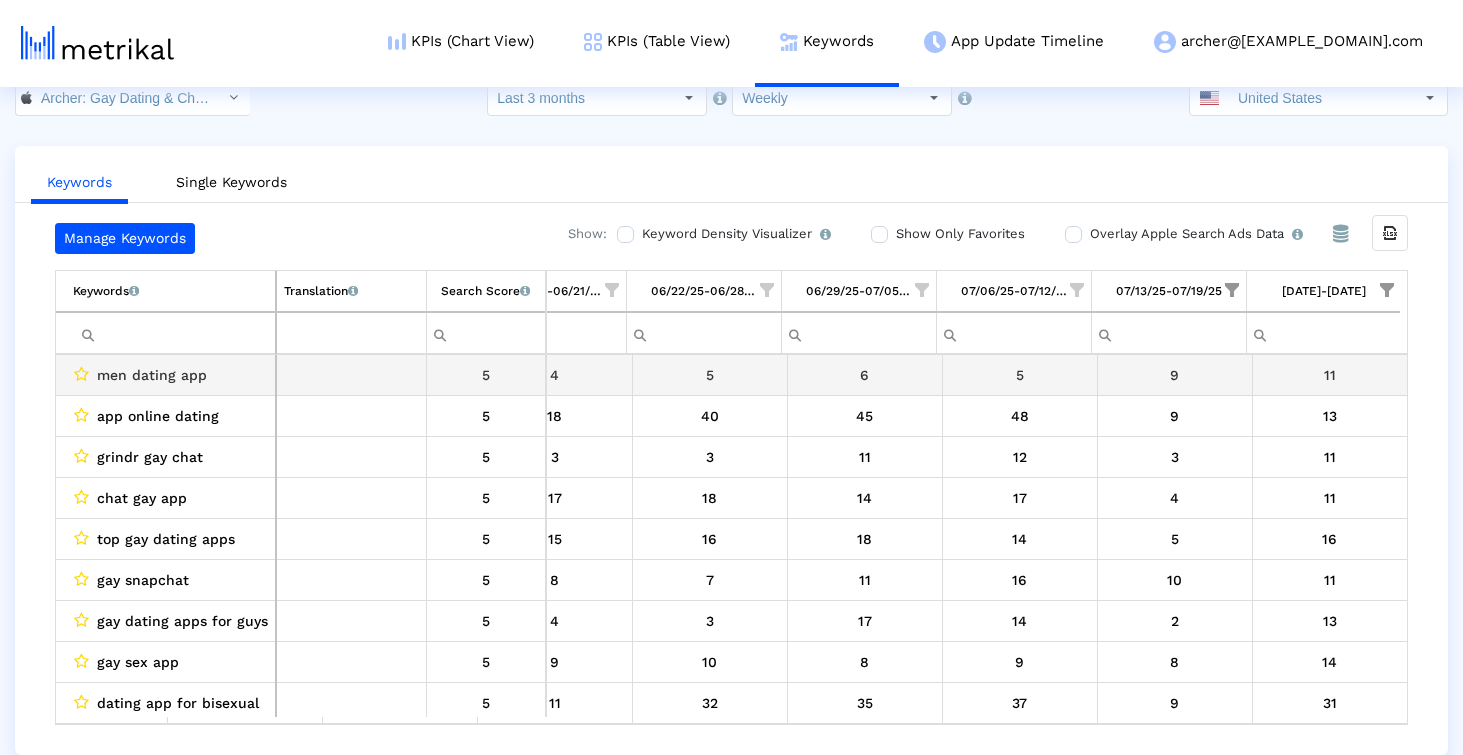 scroll, scrollTop: 0, scrollLeft: 1136, axis: horizontal 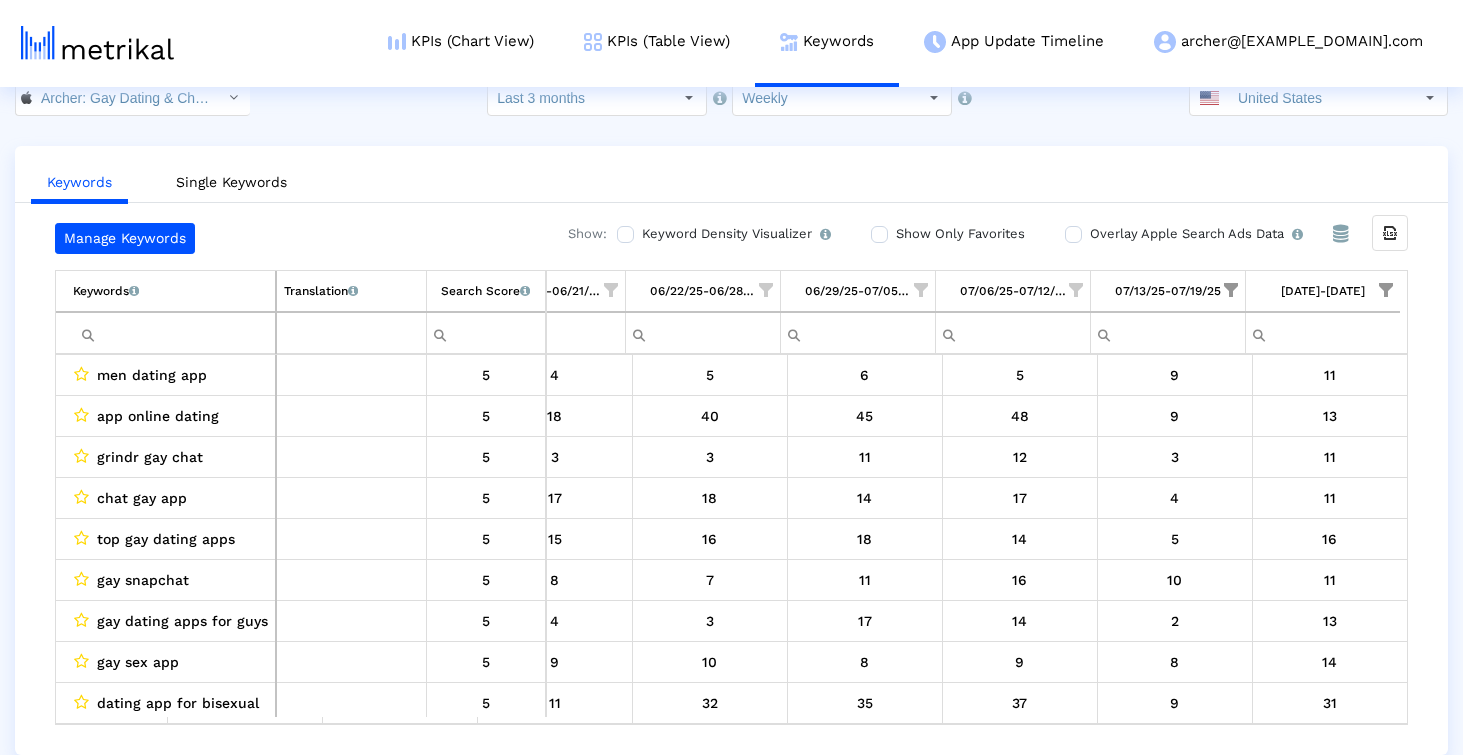 click at bounding box center [174, 333] 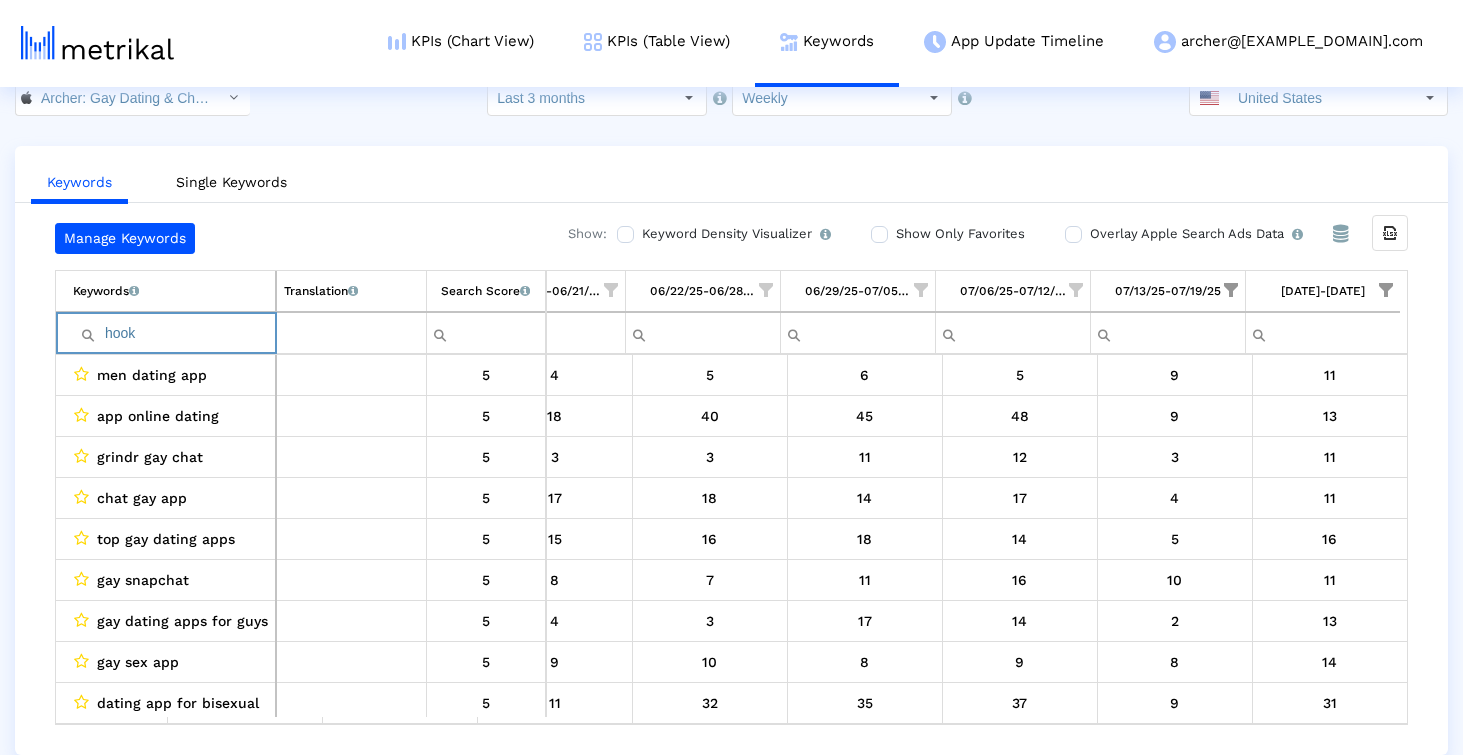scroll, scrollTop: 0, scrollLeft: 1154, axis: horizontal 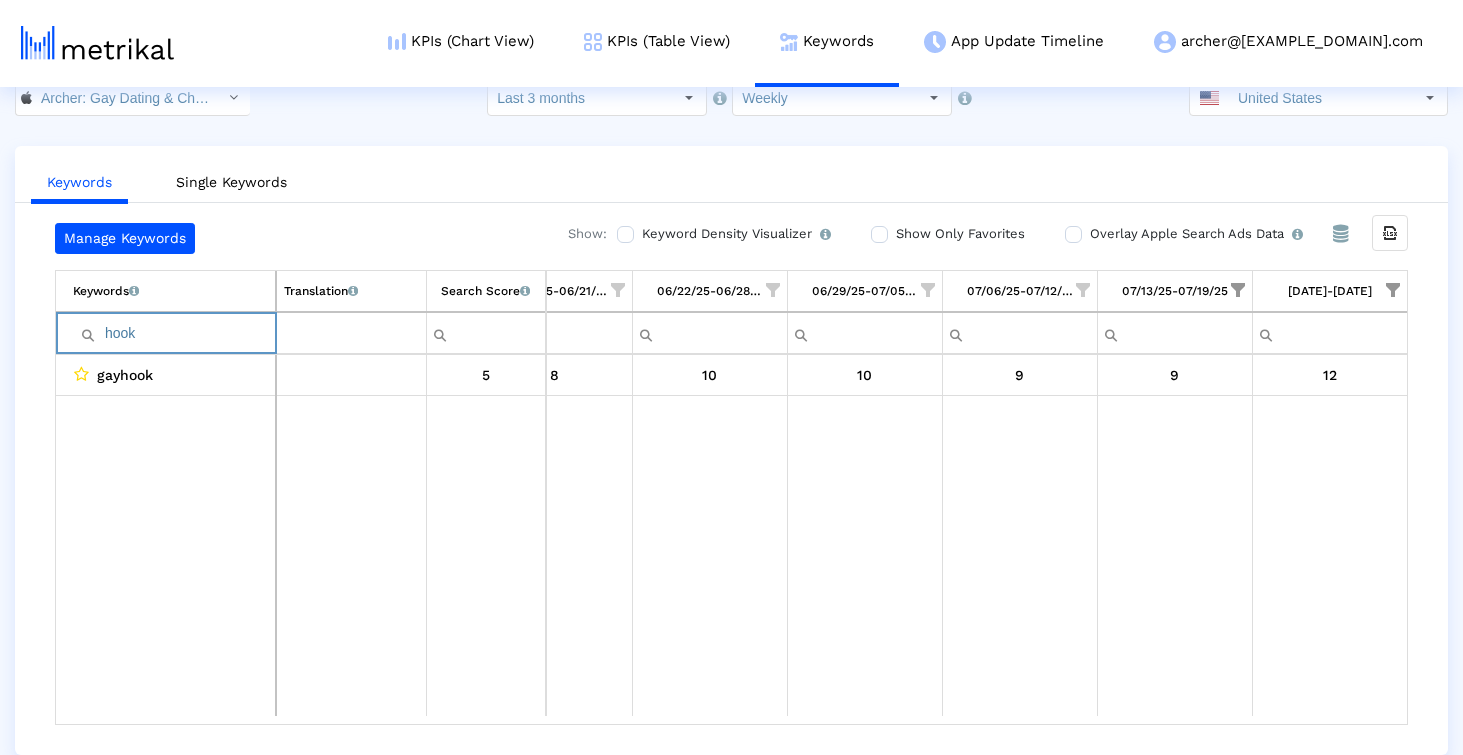 type on "hook" 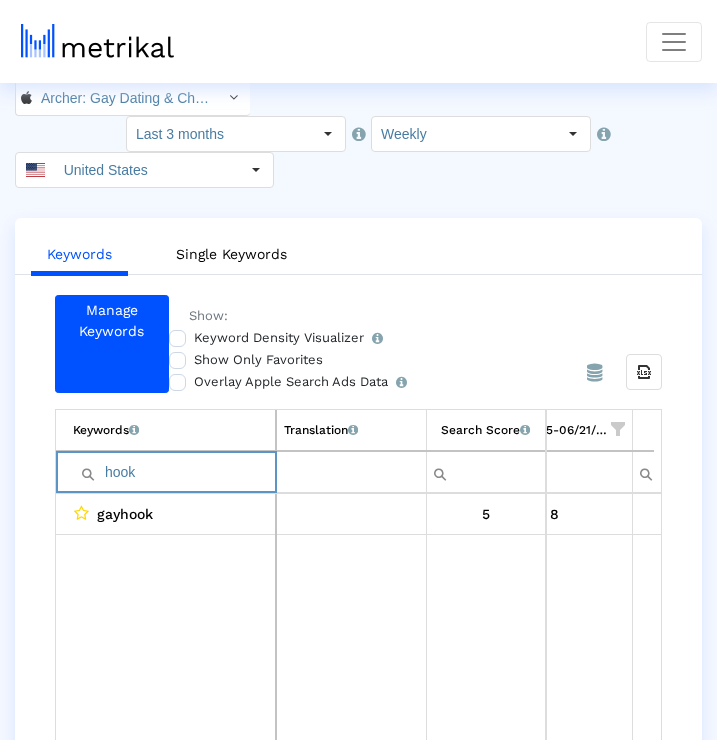 click on "hook" at bounding box center (174, 472) 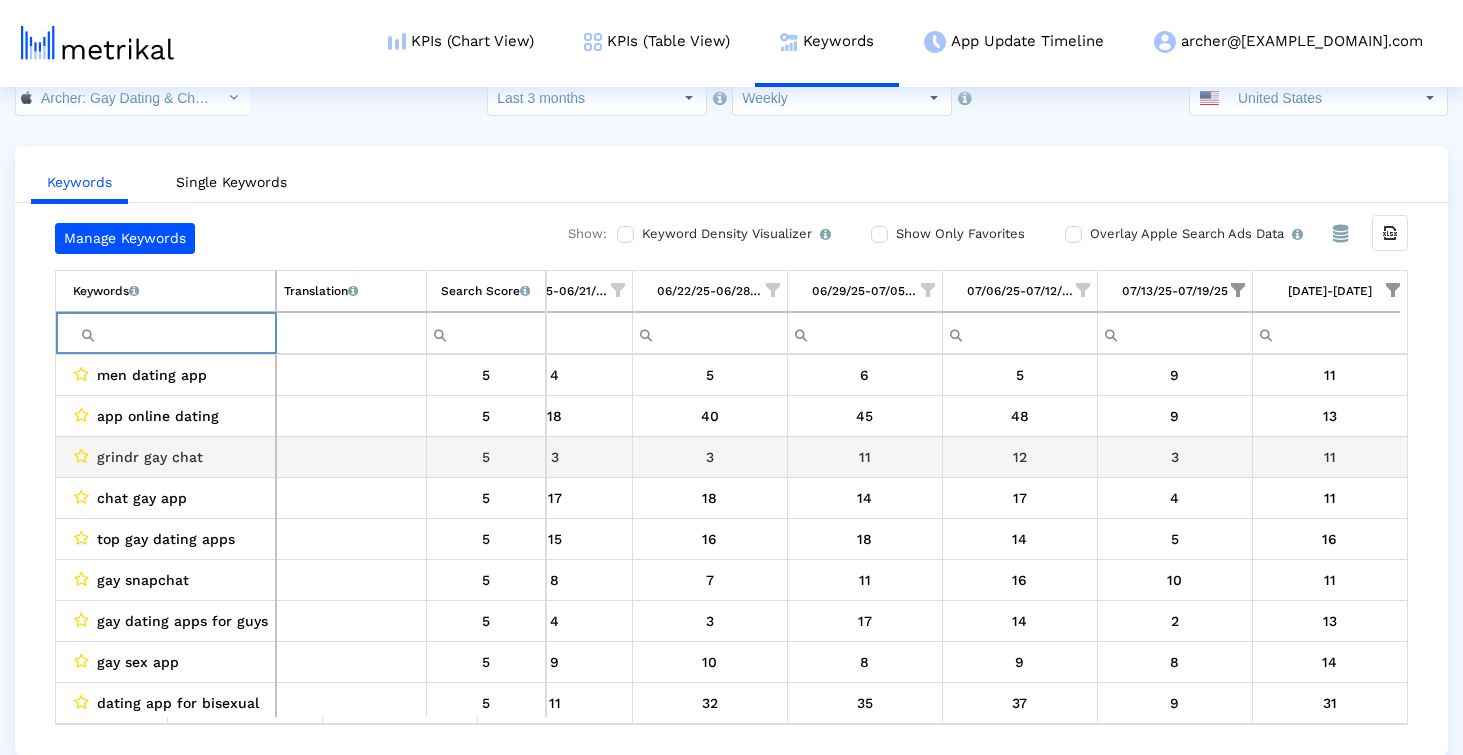 scroll, scrollTop: 0, scrollLeft: 1153, axis: horizontal 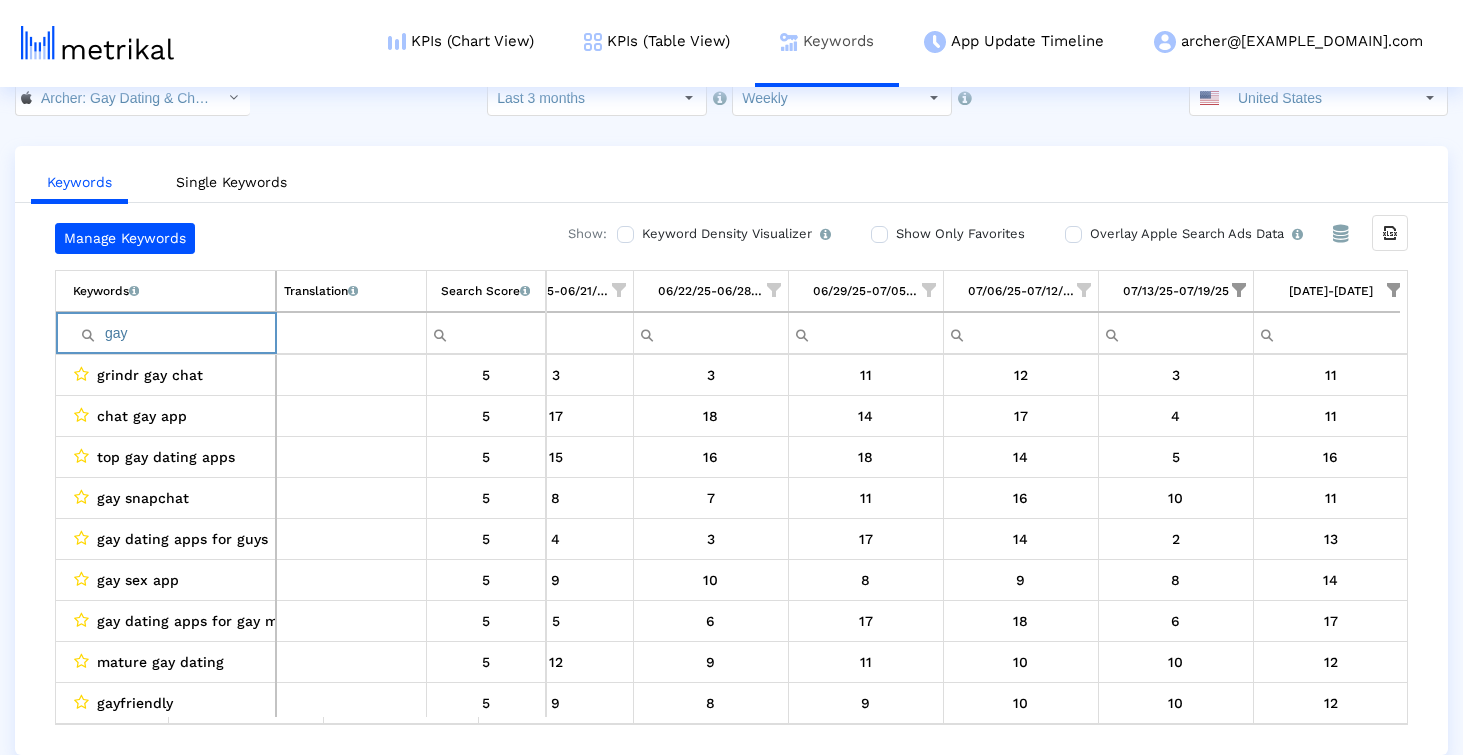 type on "gay" 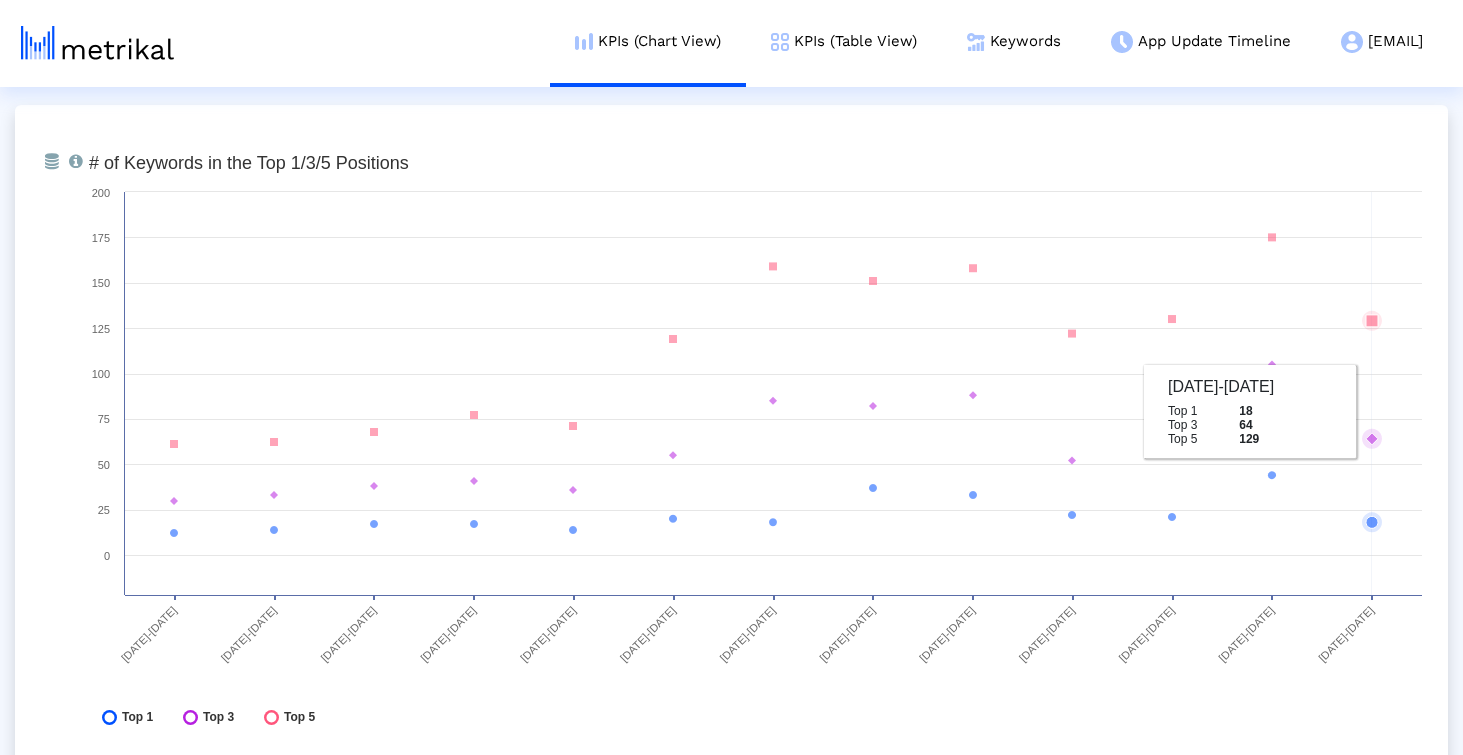 scroll, scrollTop: 7371, scrollLeft: 0, axis: vertical 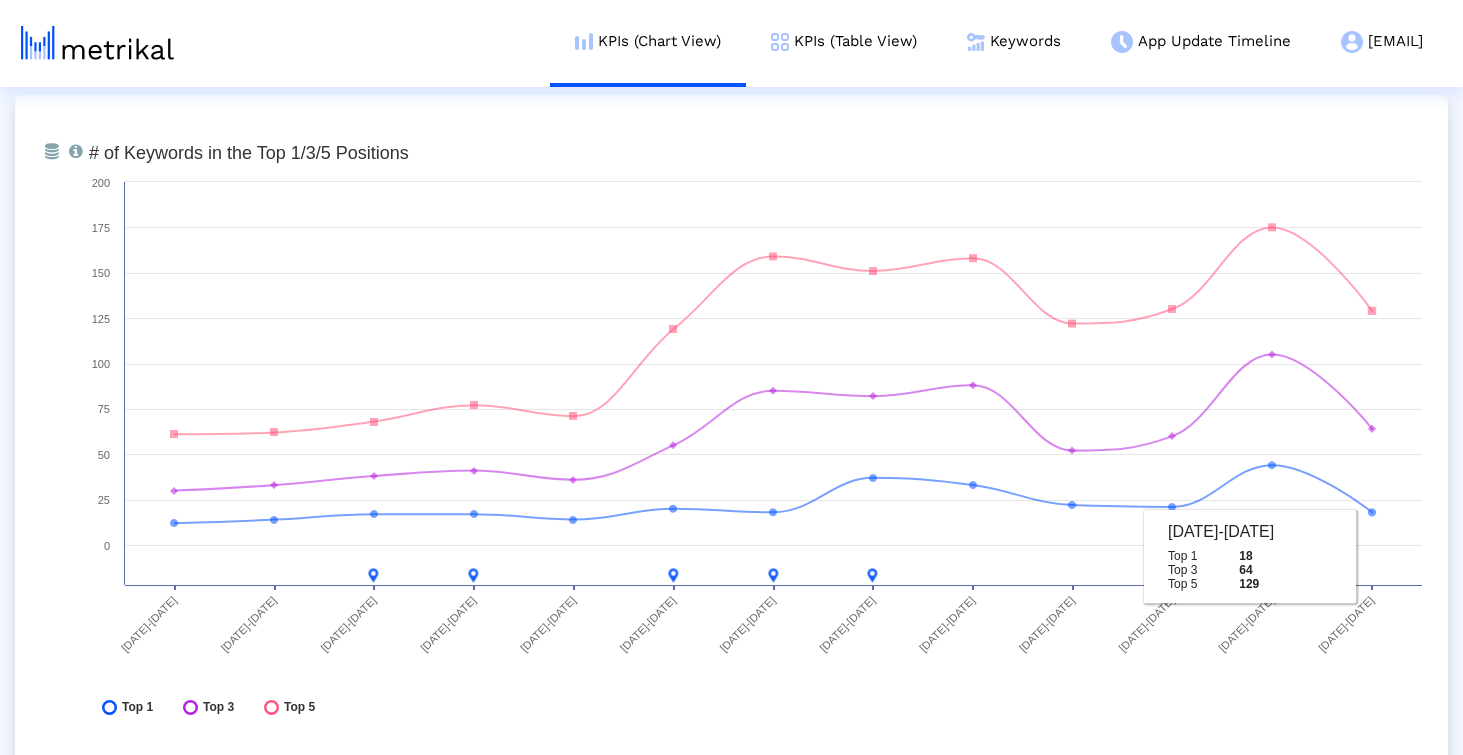 click 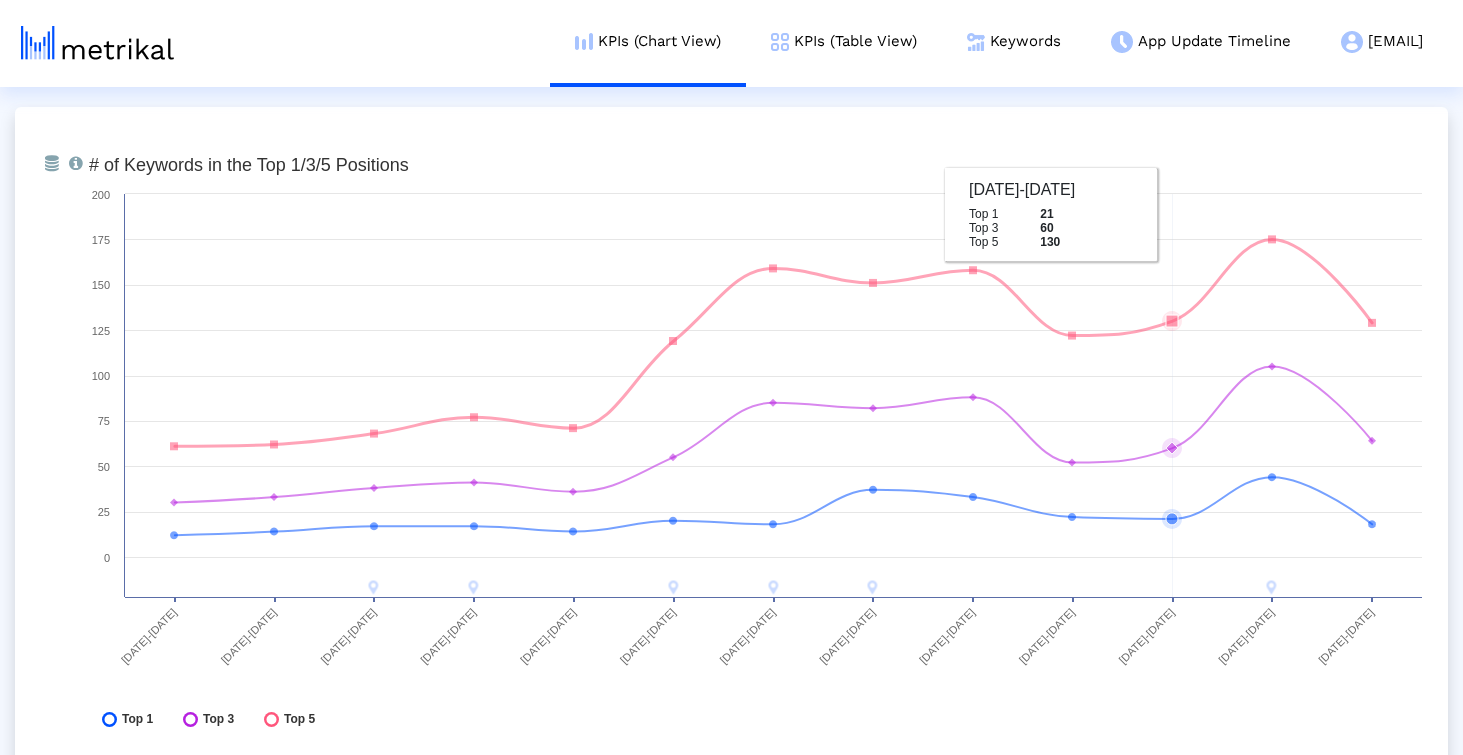 scroll, scrollTop: 7357, scrollLeft: 0, axis: vertical 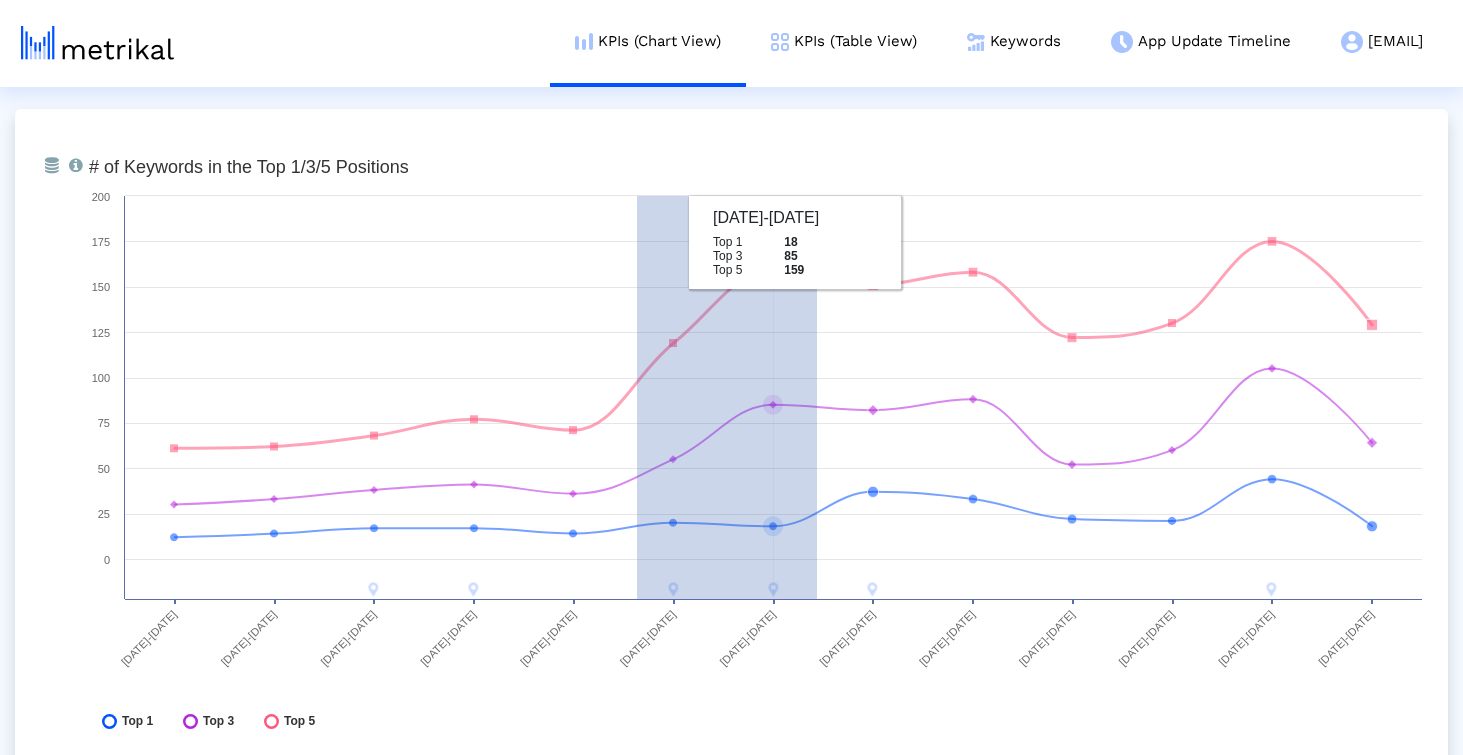 drag, startPoint x: 637, startPoint y: 254, endPoint x: 777, endPoint y: 218, distance: 144.55449 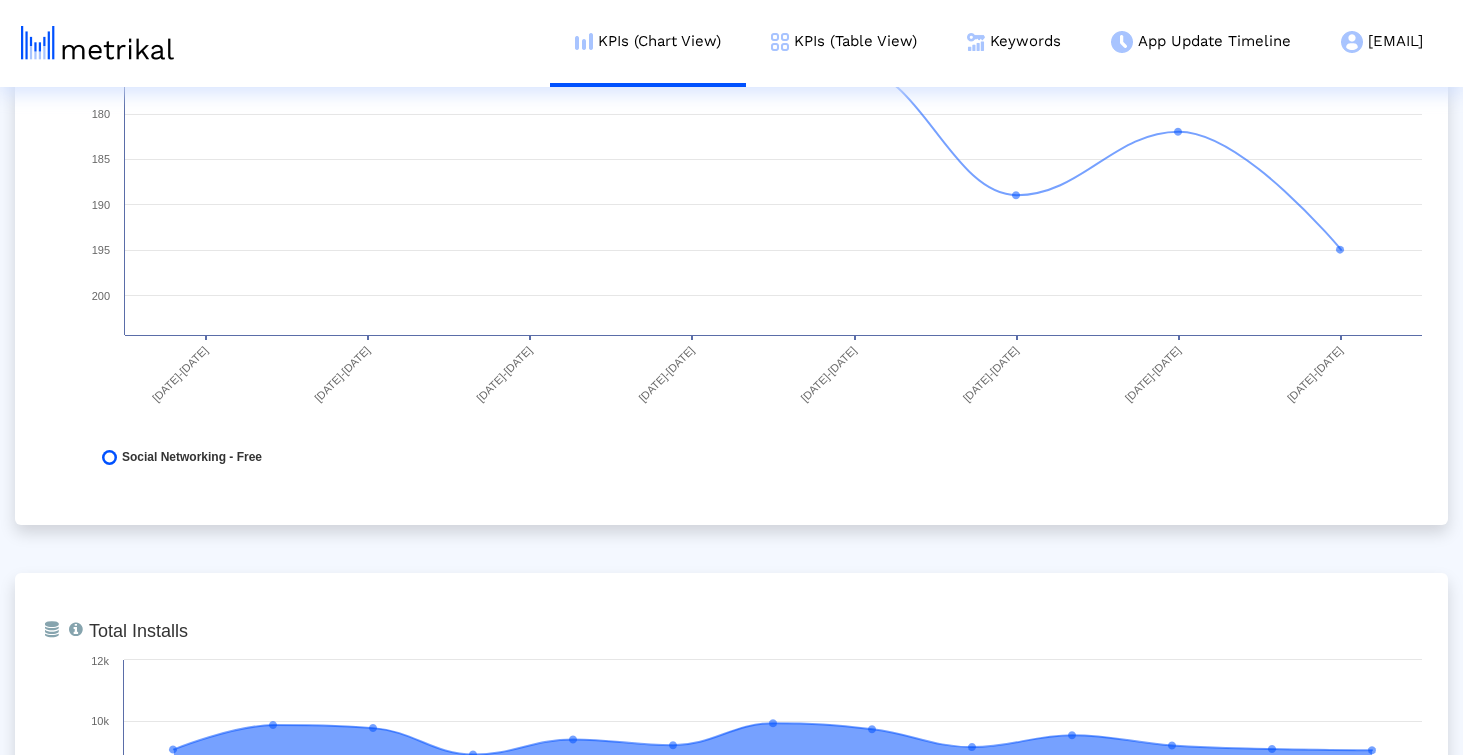 scroll, scrollTop: 0, scrollLeft: 0, axis: both 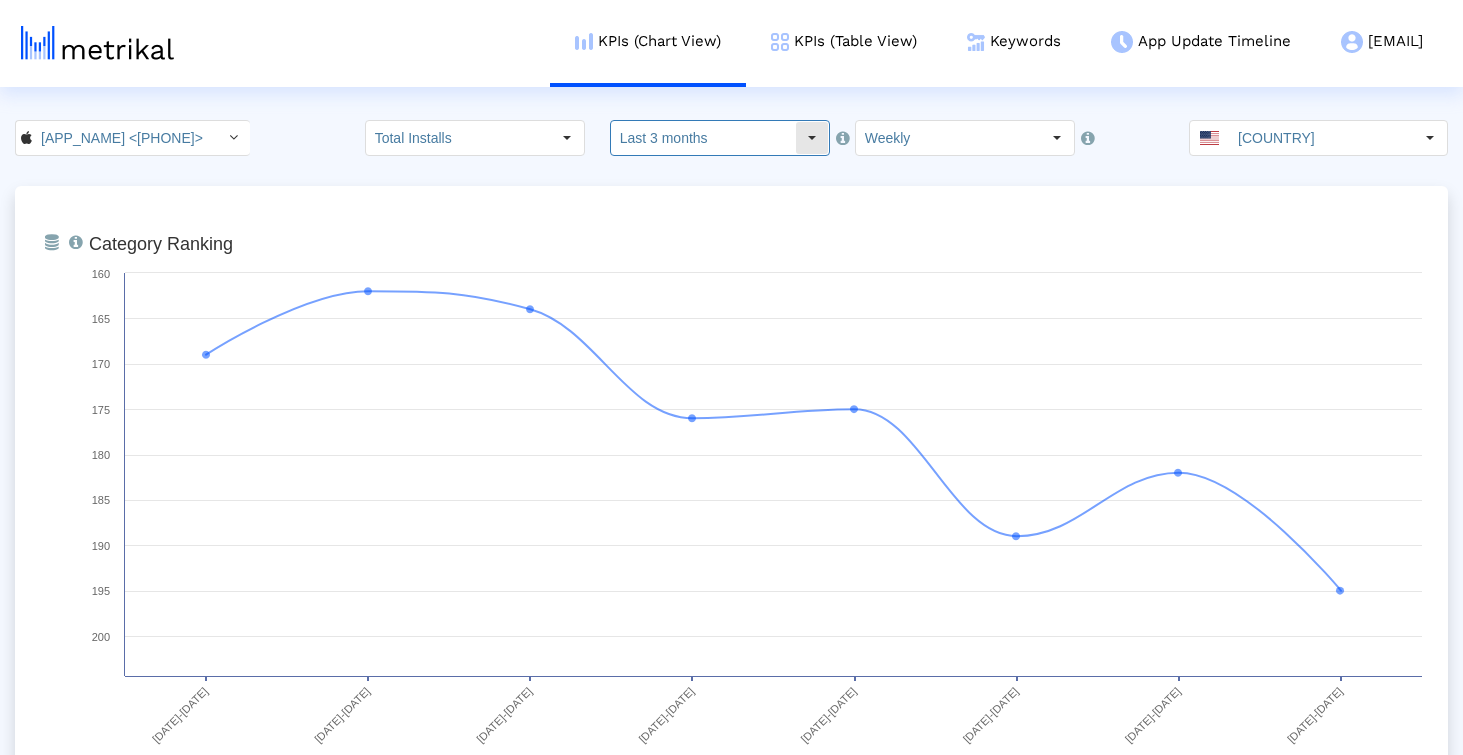 click on "Last 3 months" 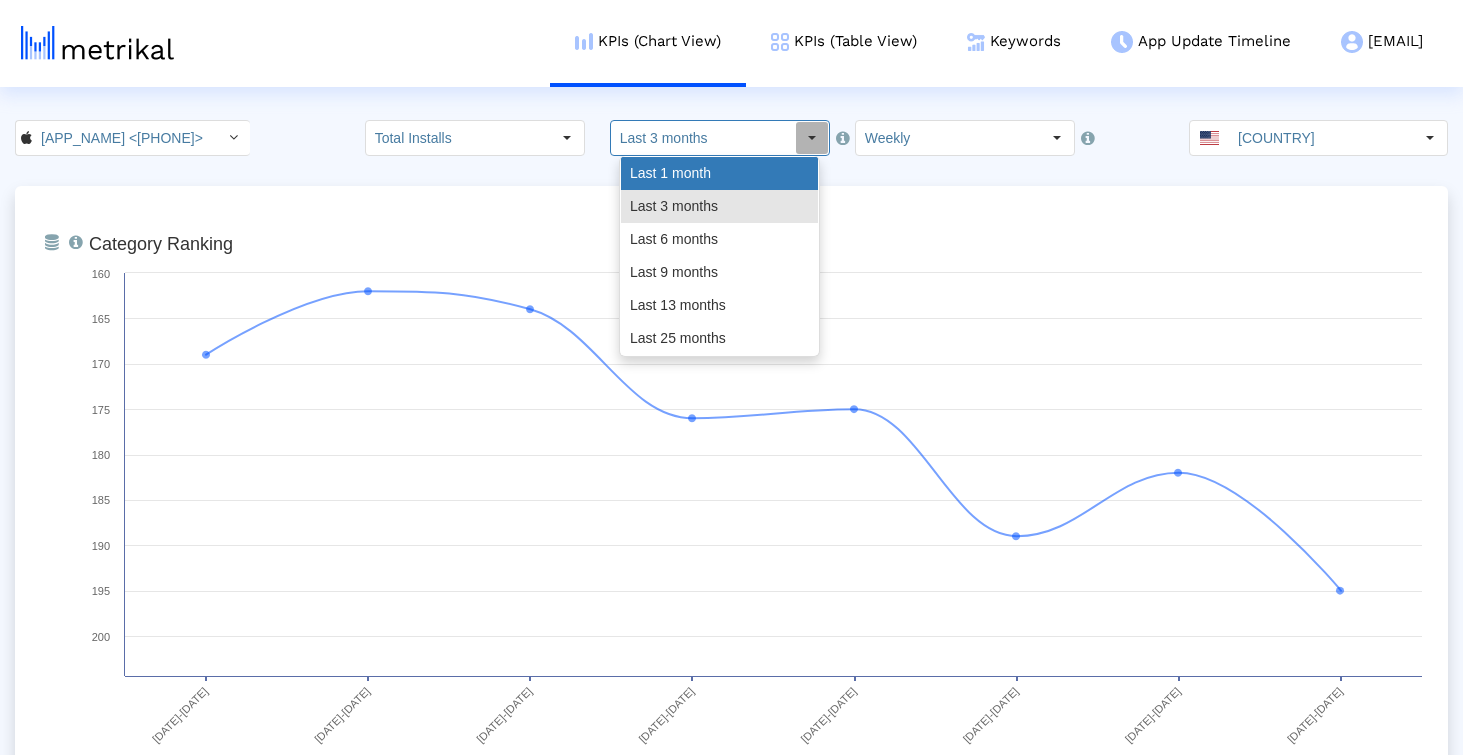 click on "Last 1 month" at bounding box center [719, 173] 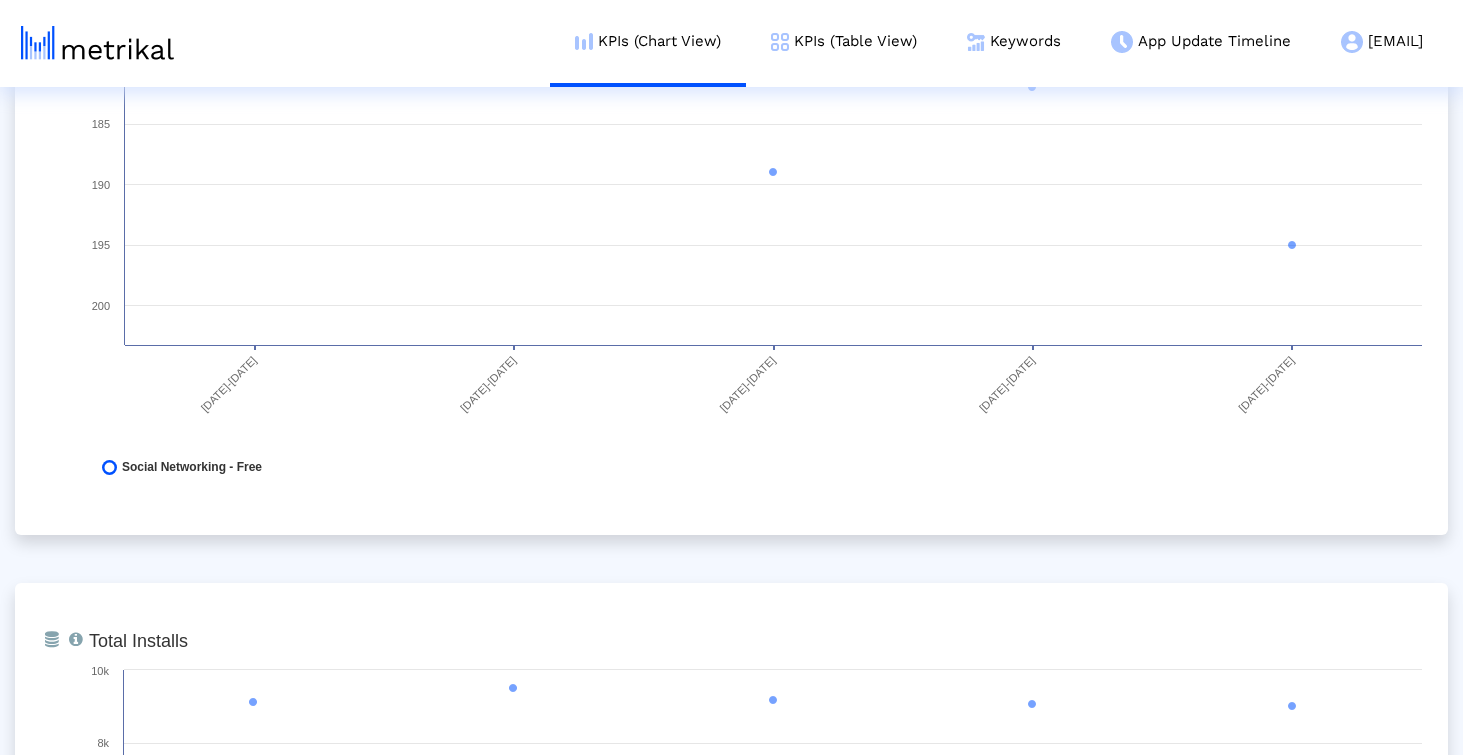 scroll, scrollTop: 0, scrollLeft: 0, axis: both 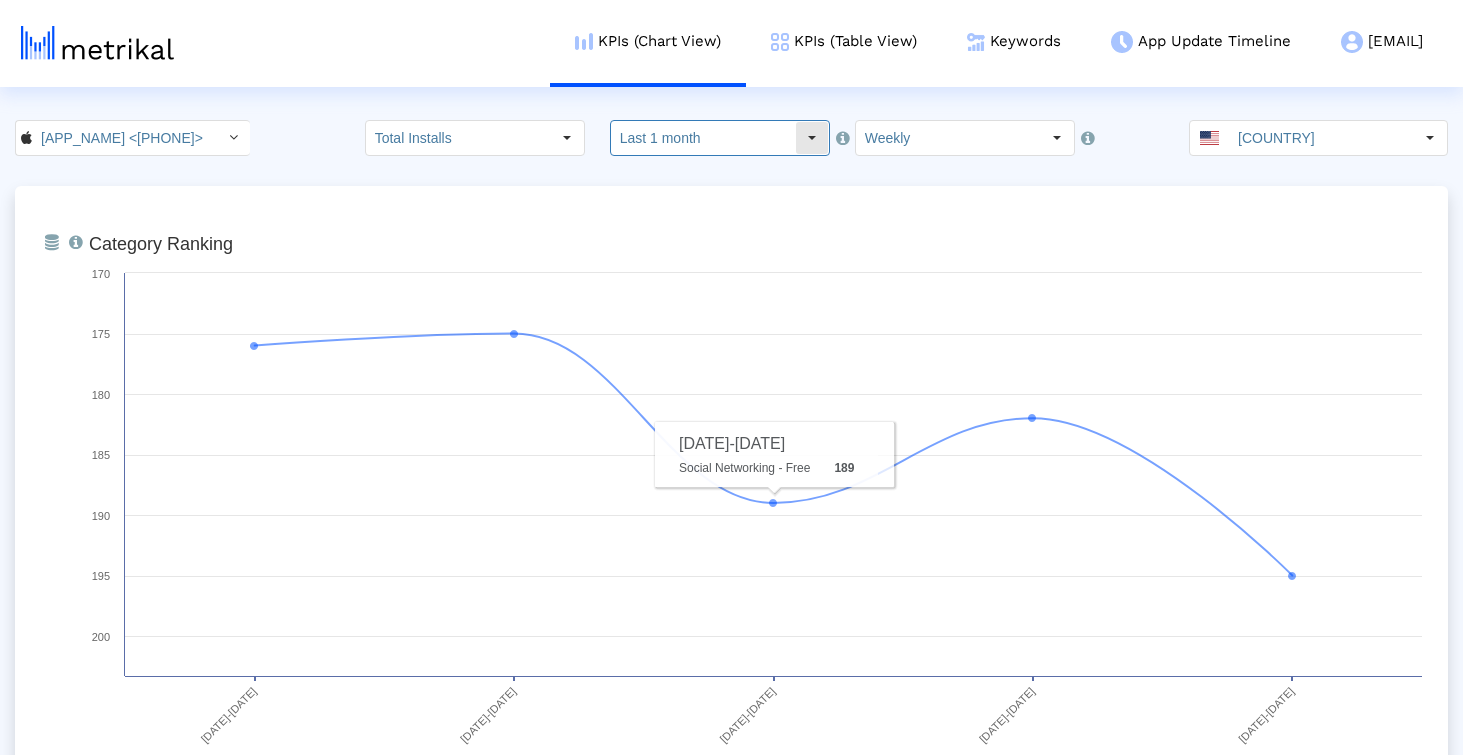click on "Last 1 month" 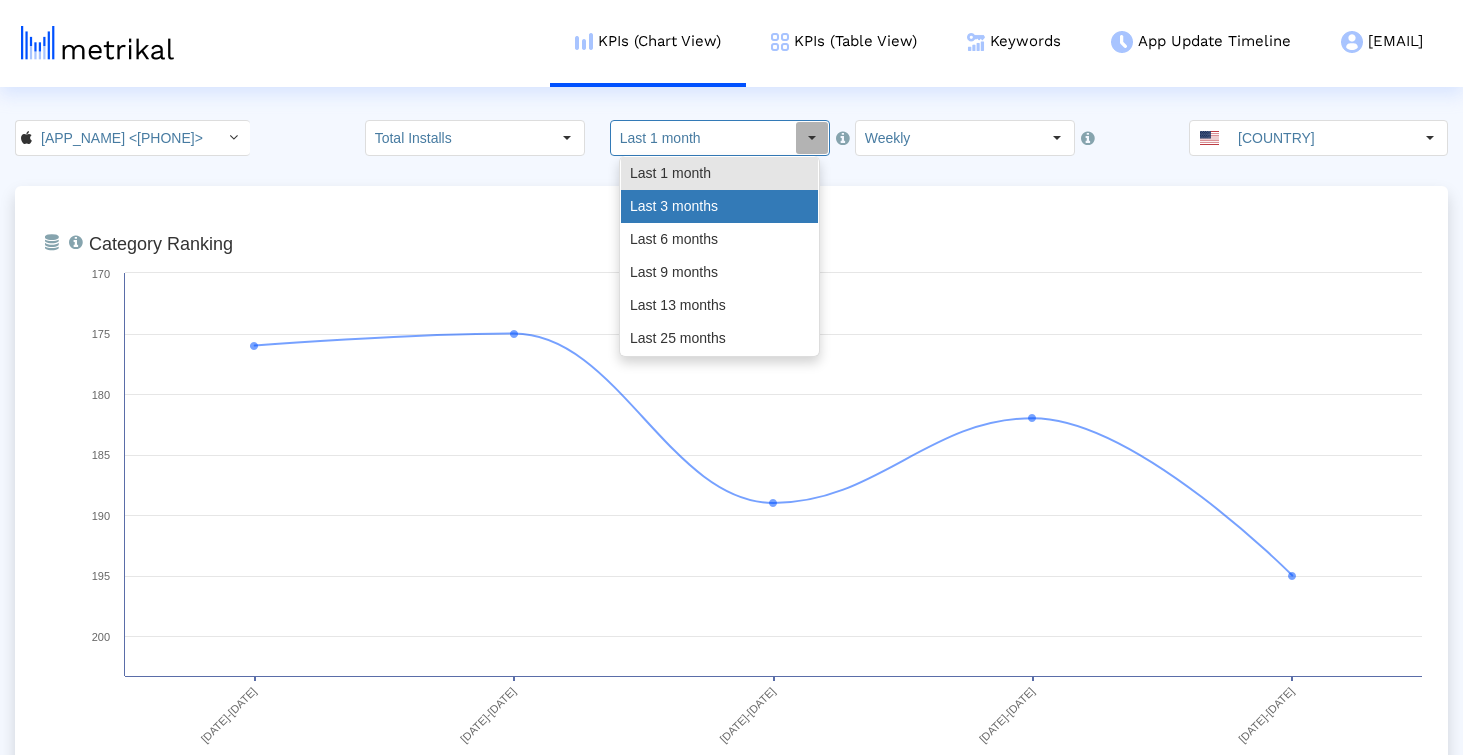 click on "Last 3 months" at bounding box center (719, 206) 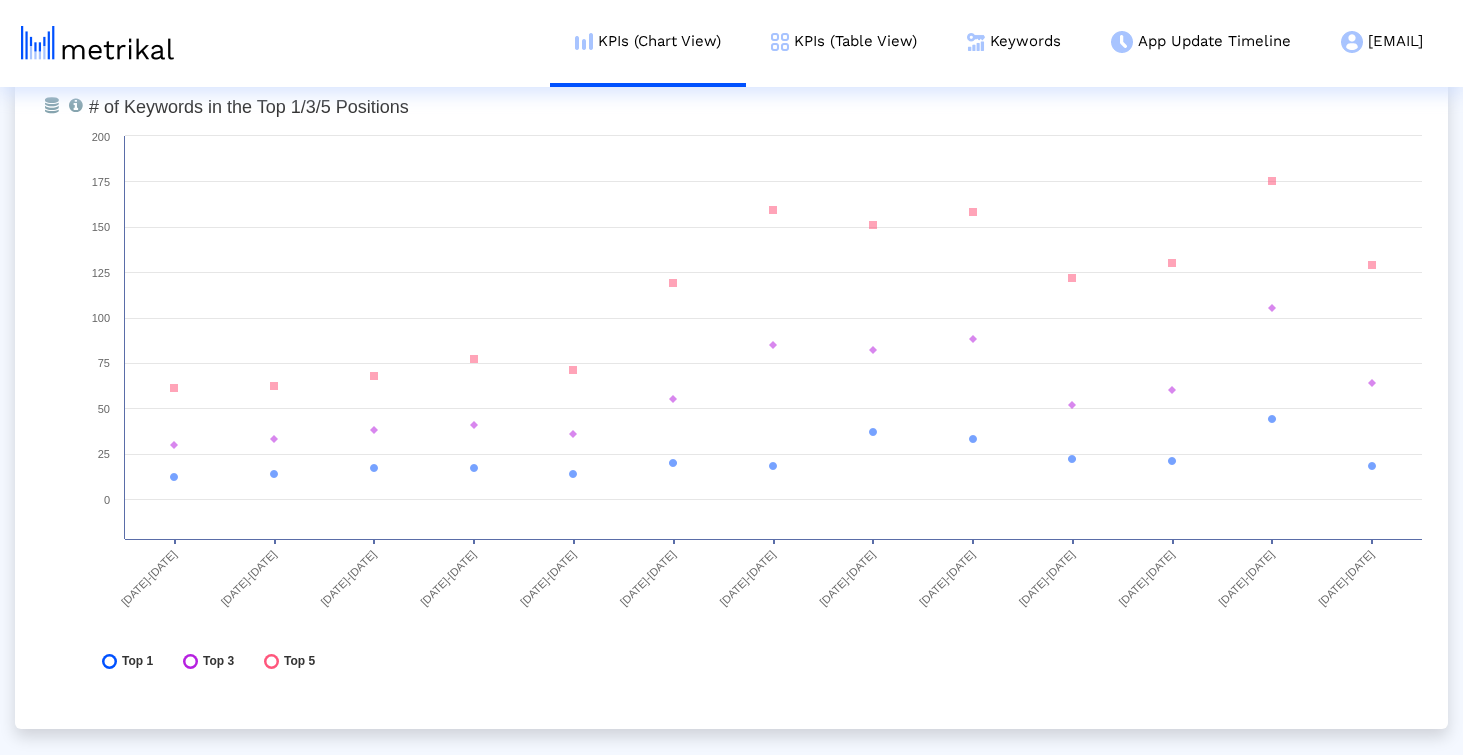 scroll, scrollTop: 7415, scrollLeft: 0, axis: vertical 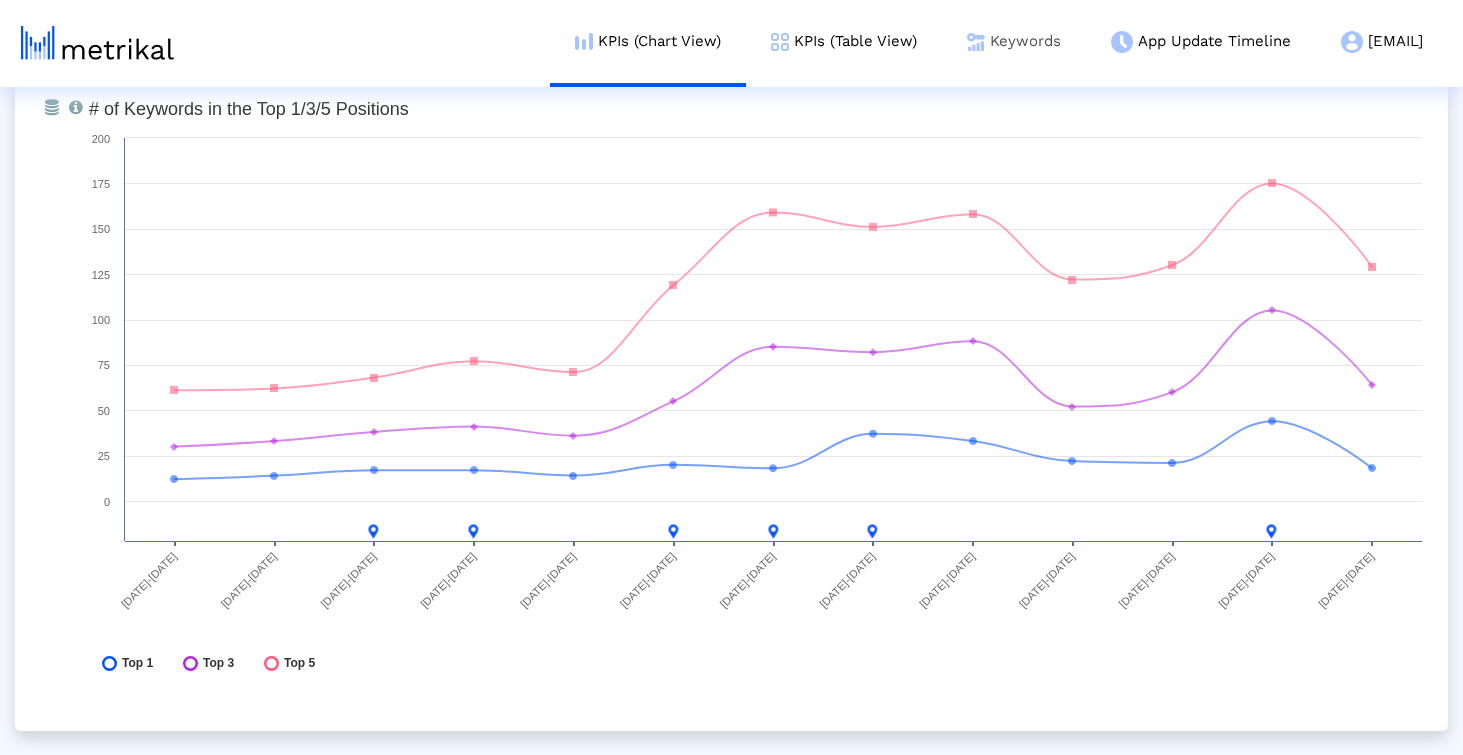 click on "Keywords" at bounding box center [1014, 41] 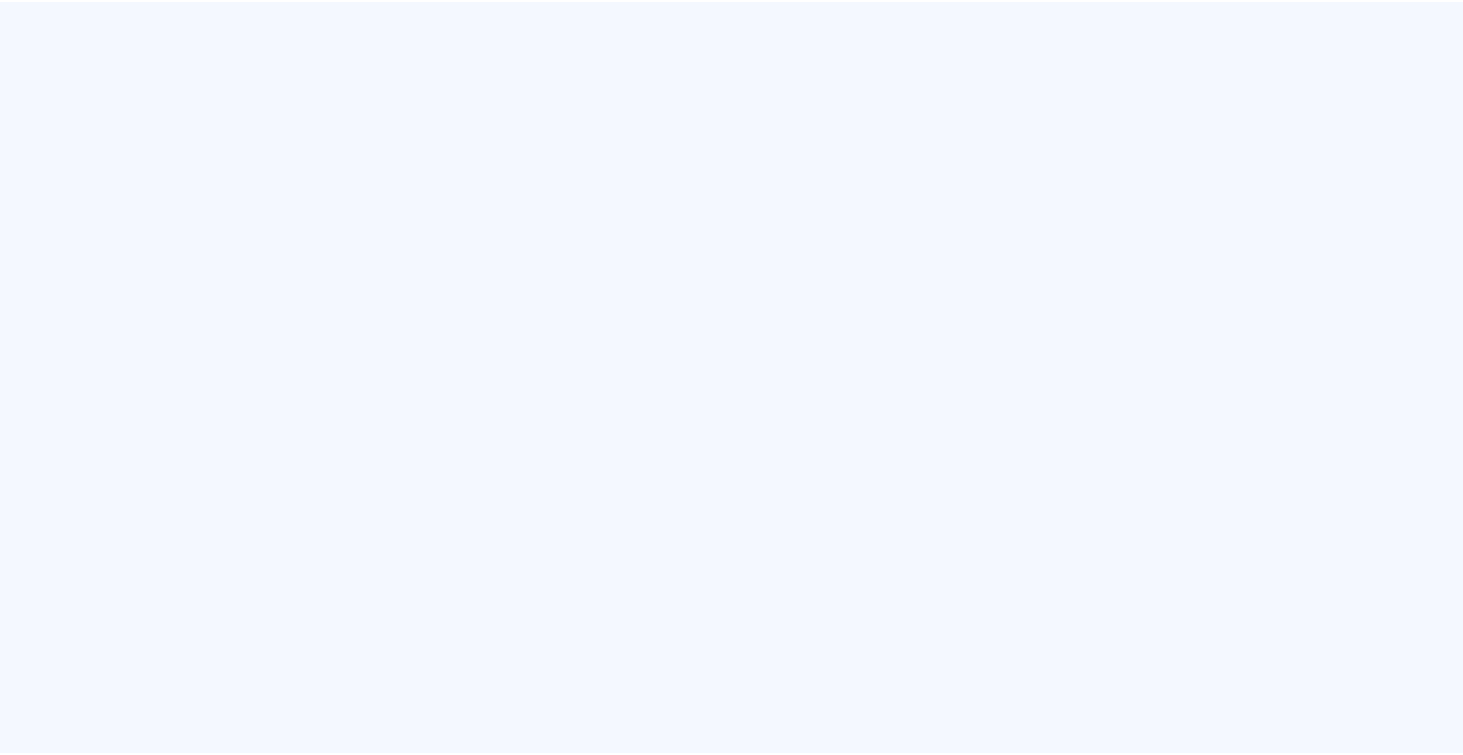 scroll, scrollTop: 0, scrollLeft: 0, axis: both 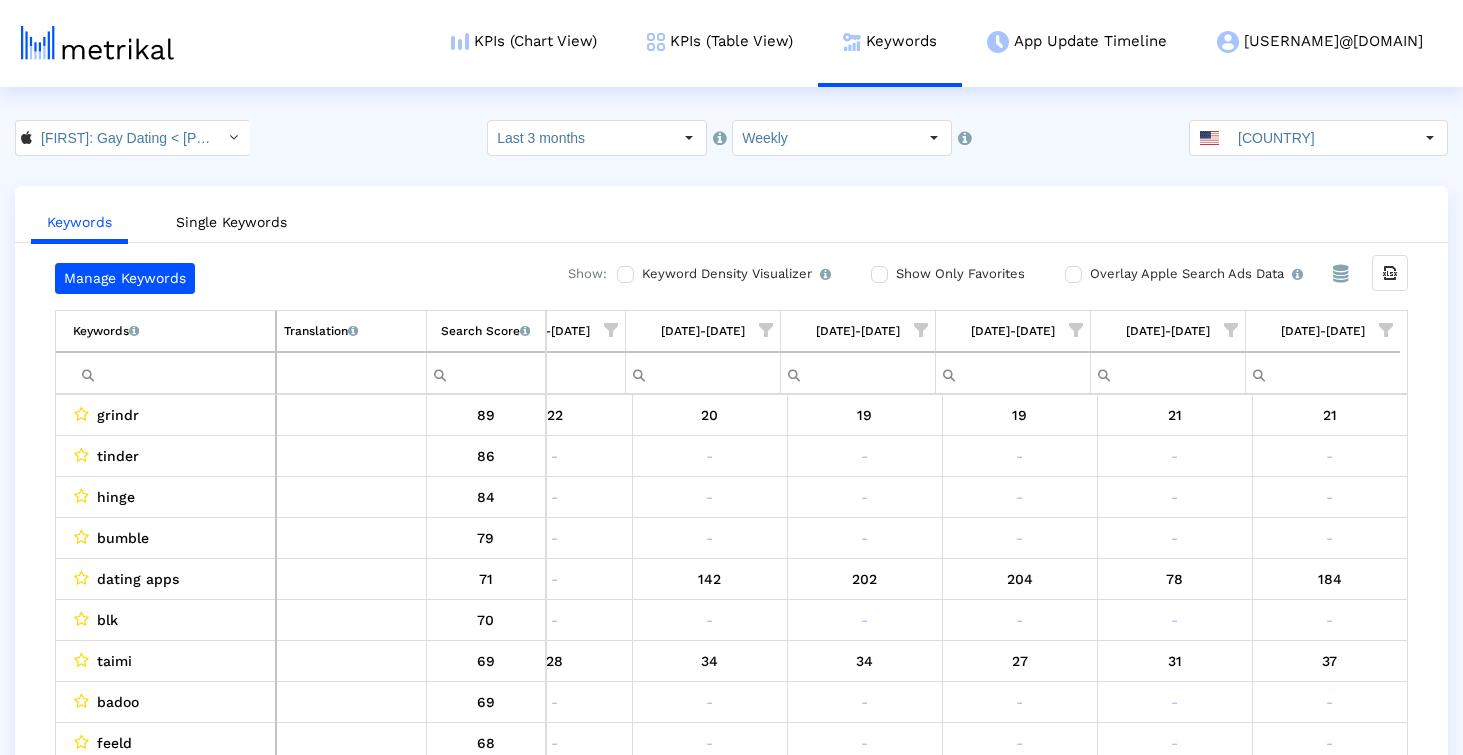 click at bounding box center [174, 373] 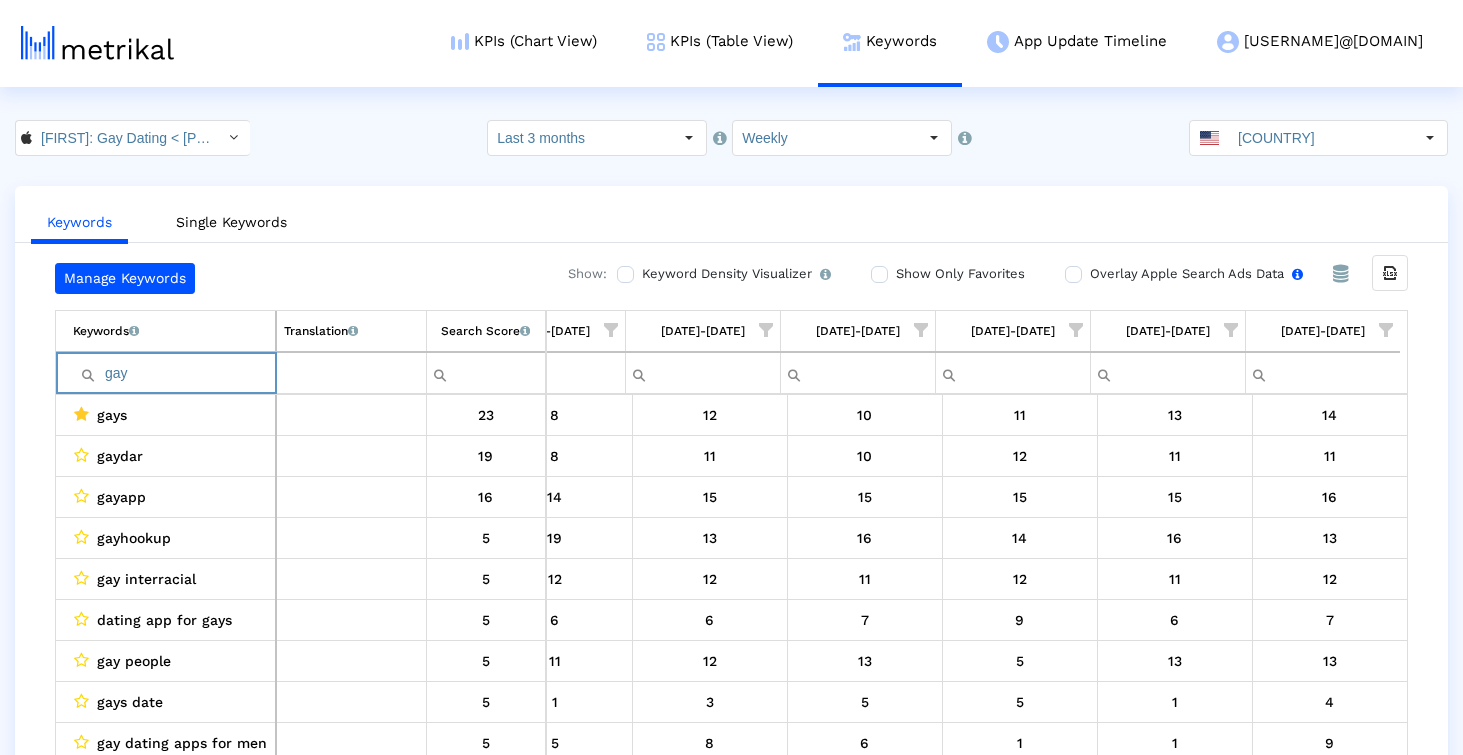 type on "gay" 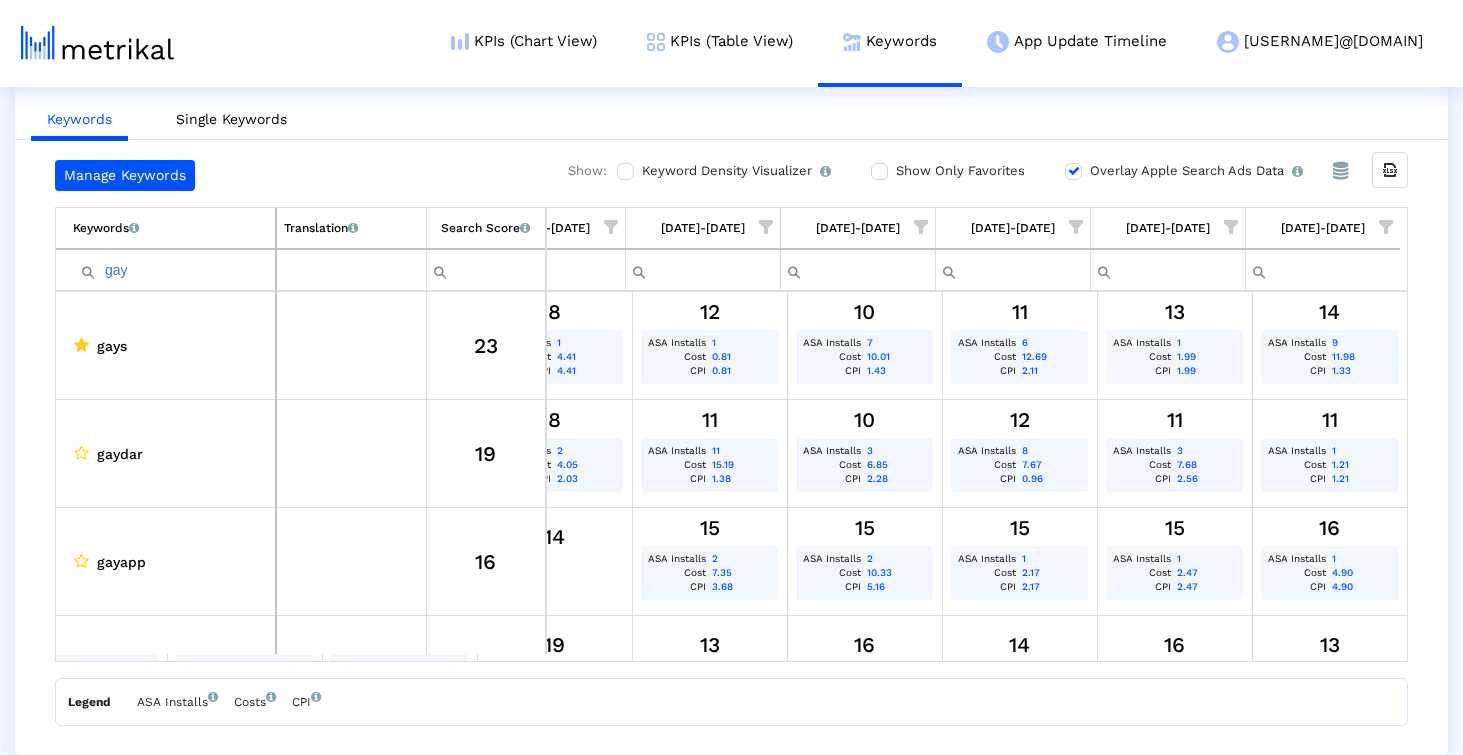 scroll, scrollTop: 104, scrollLeft: 0, axis: vertical 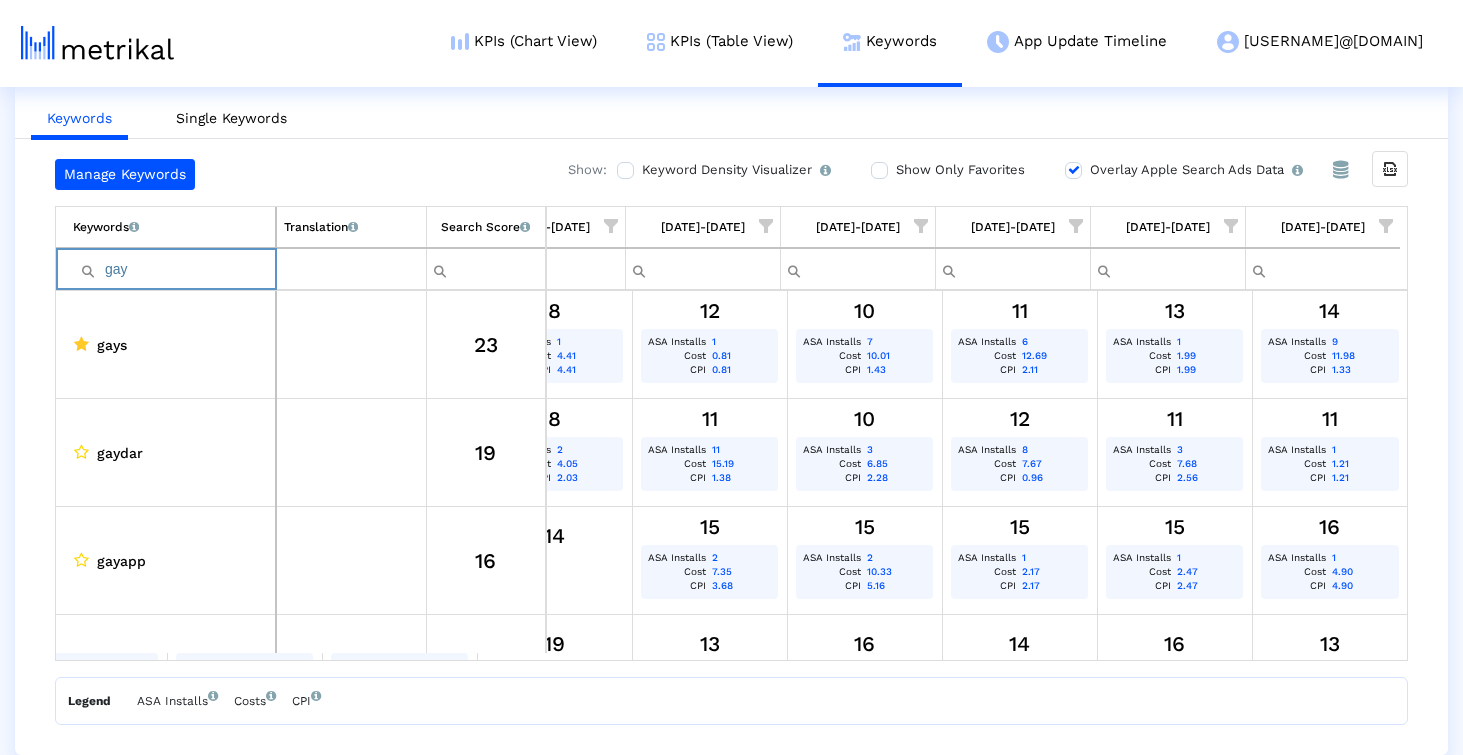 click on "gay" at bounding box center (174, 269) 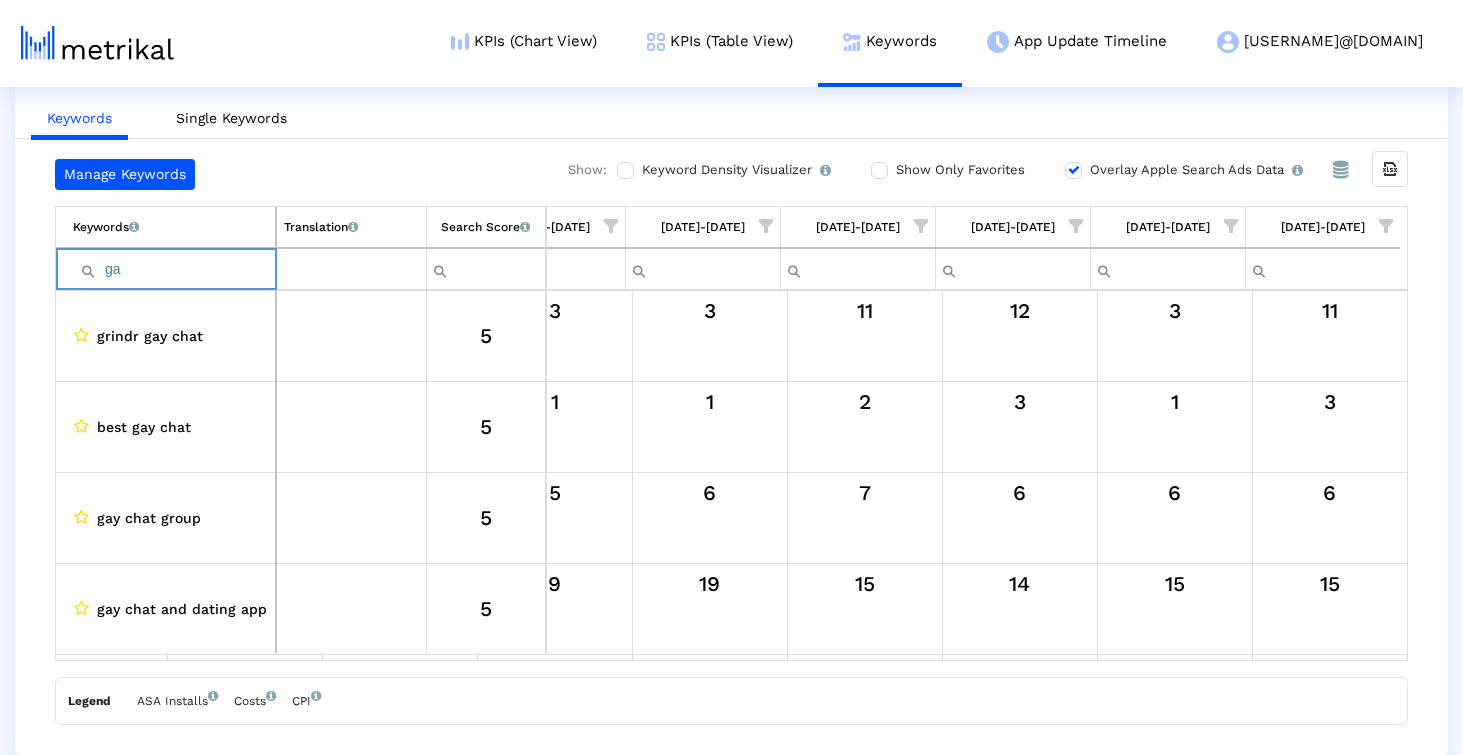 type on "g" 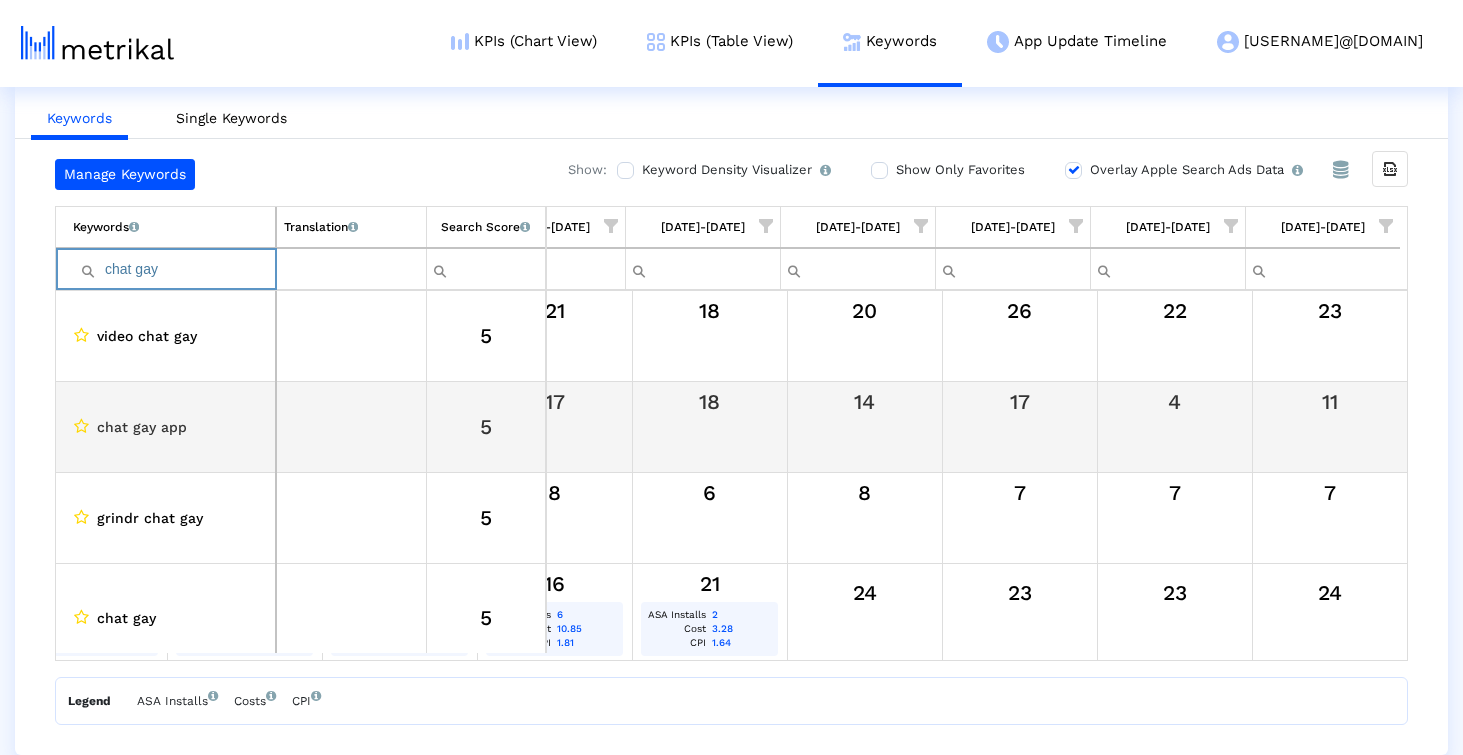 scroll, scrollTop: 19, scrollLeft: 1161, axis: both 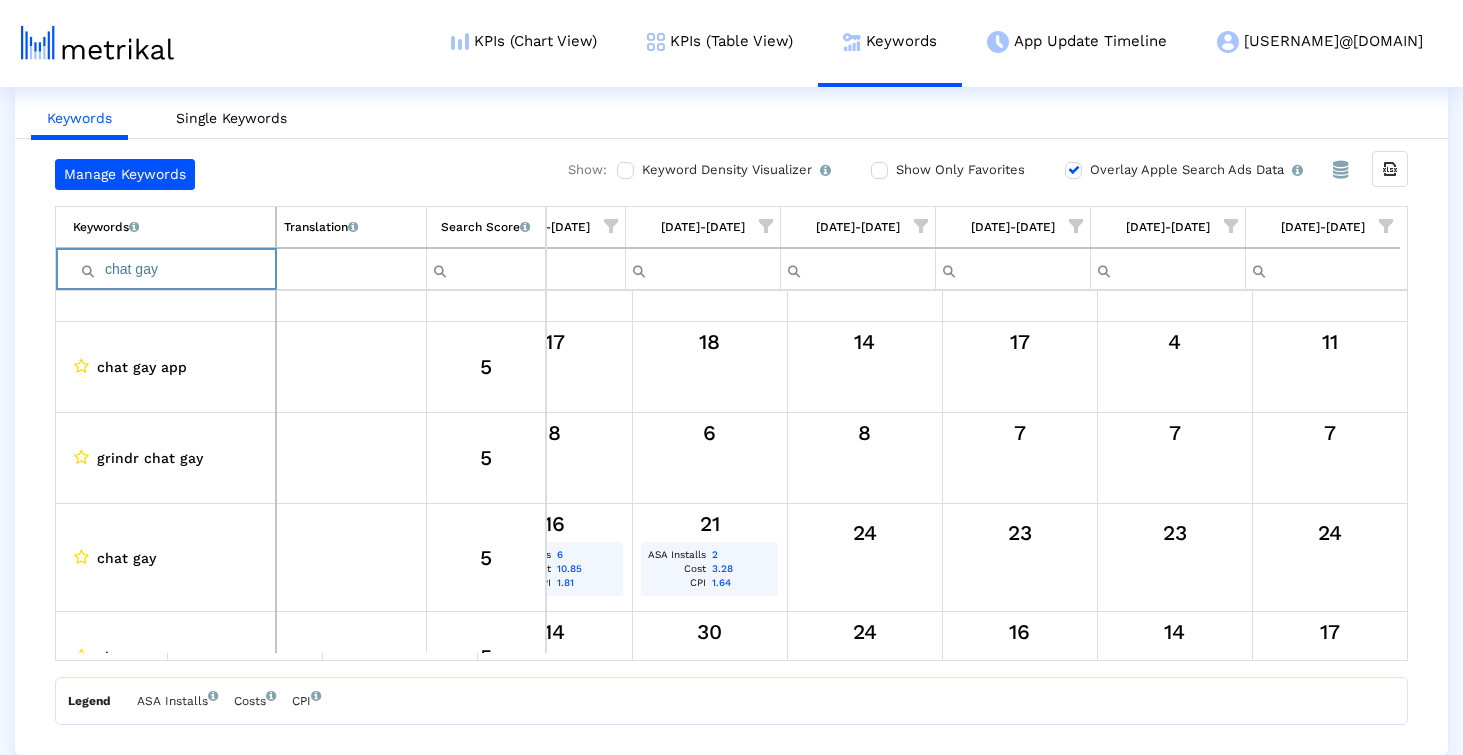 click on "chat gay" at bounding box center [174, 269] 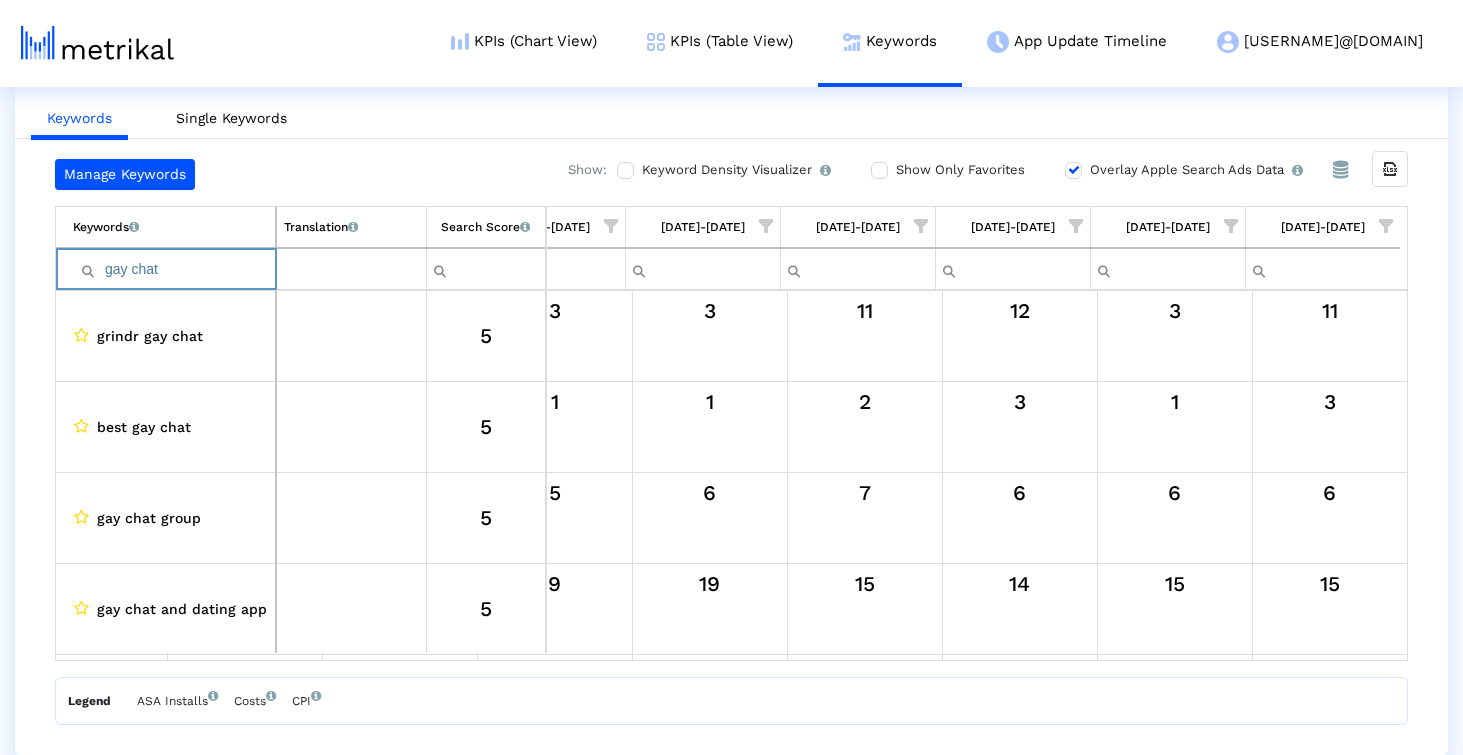 click on "gay chat" at bounding box center (174, 269) 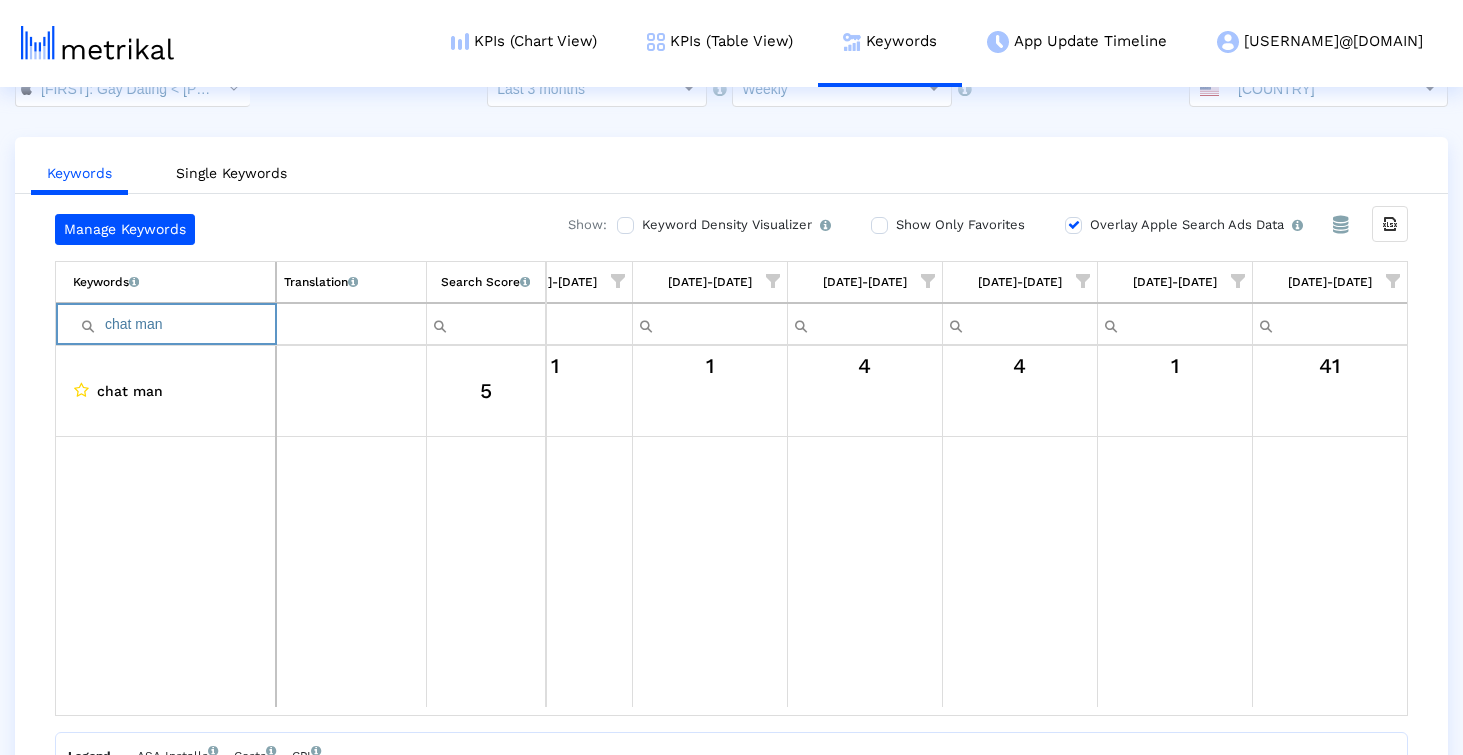click on "chat man" at bounding box center (174, 324) 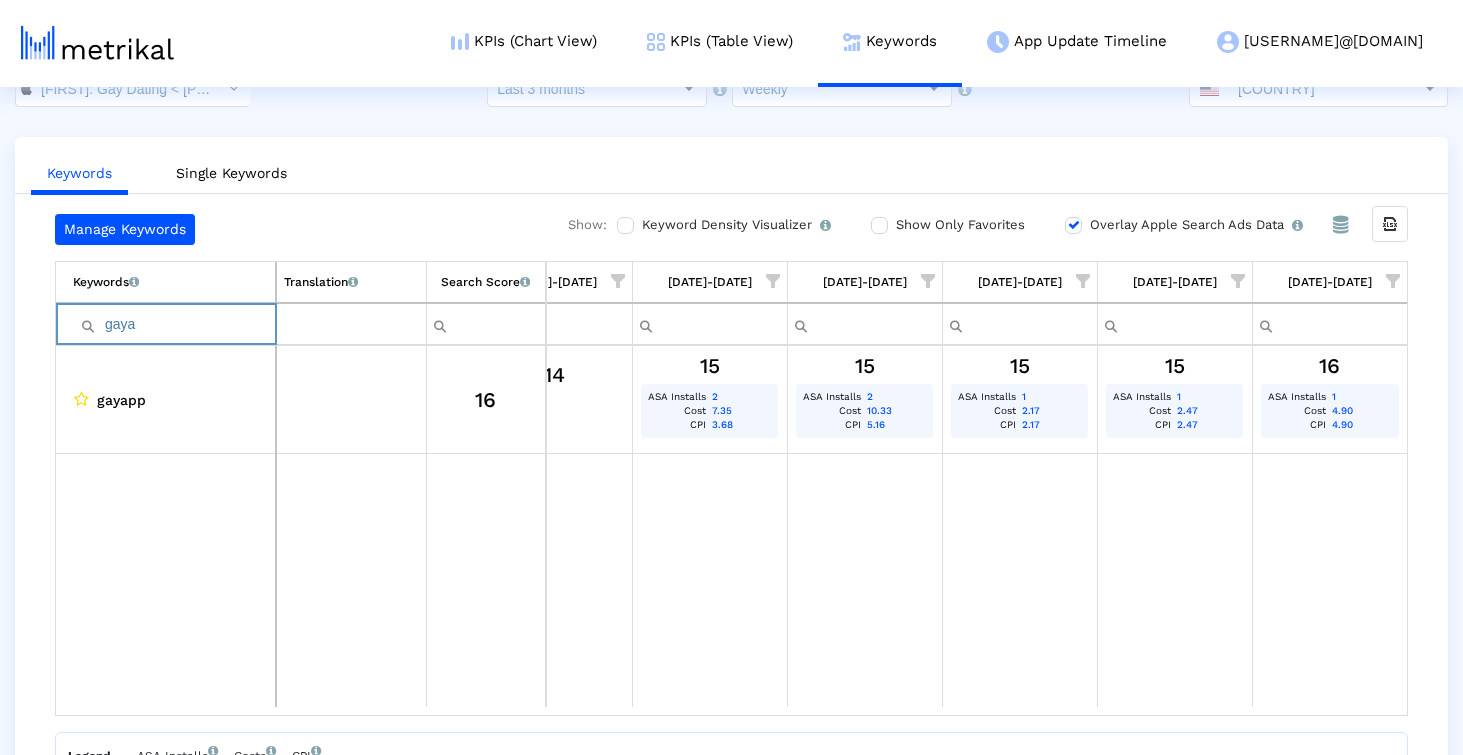 click on "gaya" at bounding box center (174, 324) 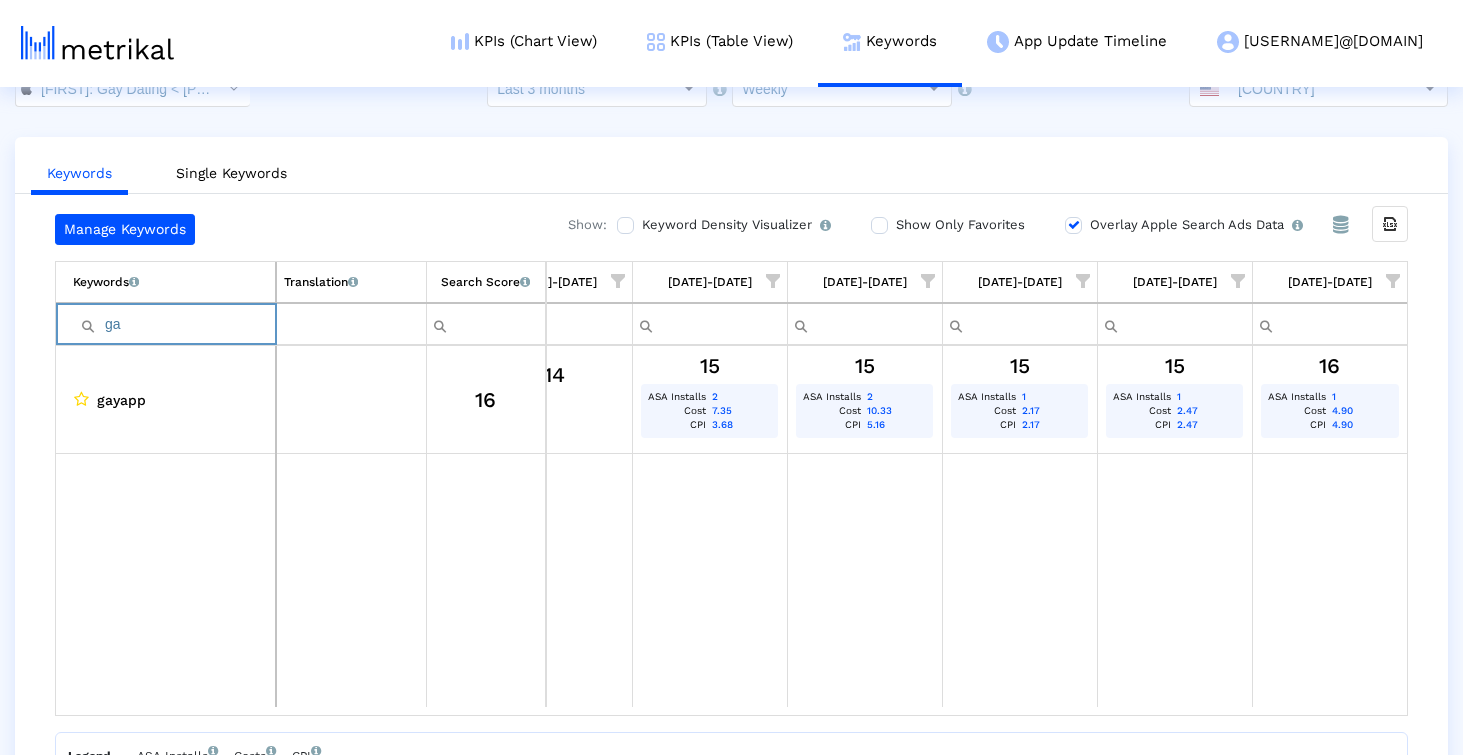 type on "g" 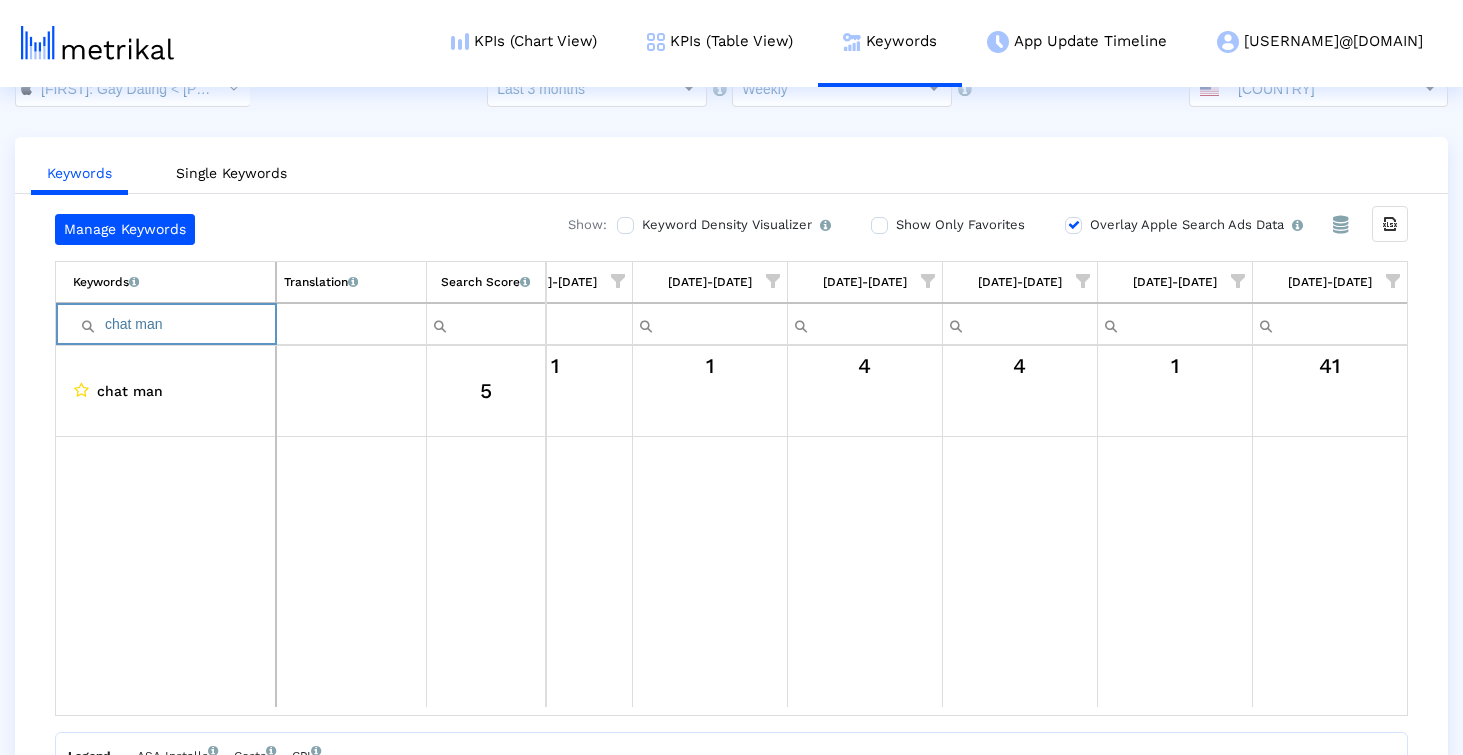 type on "chat man" 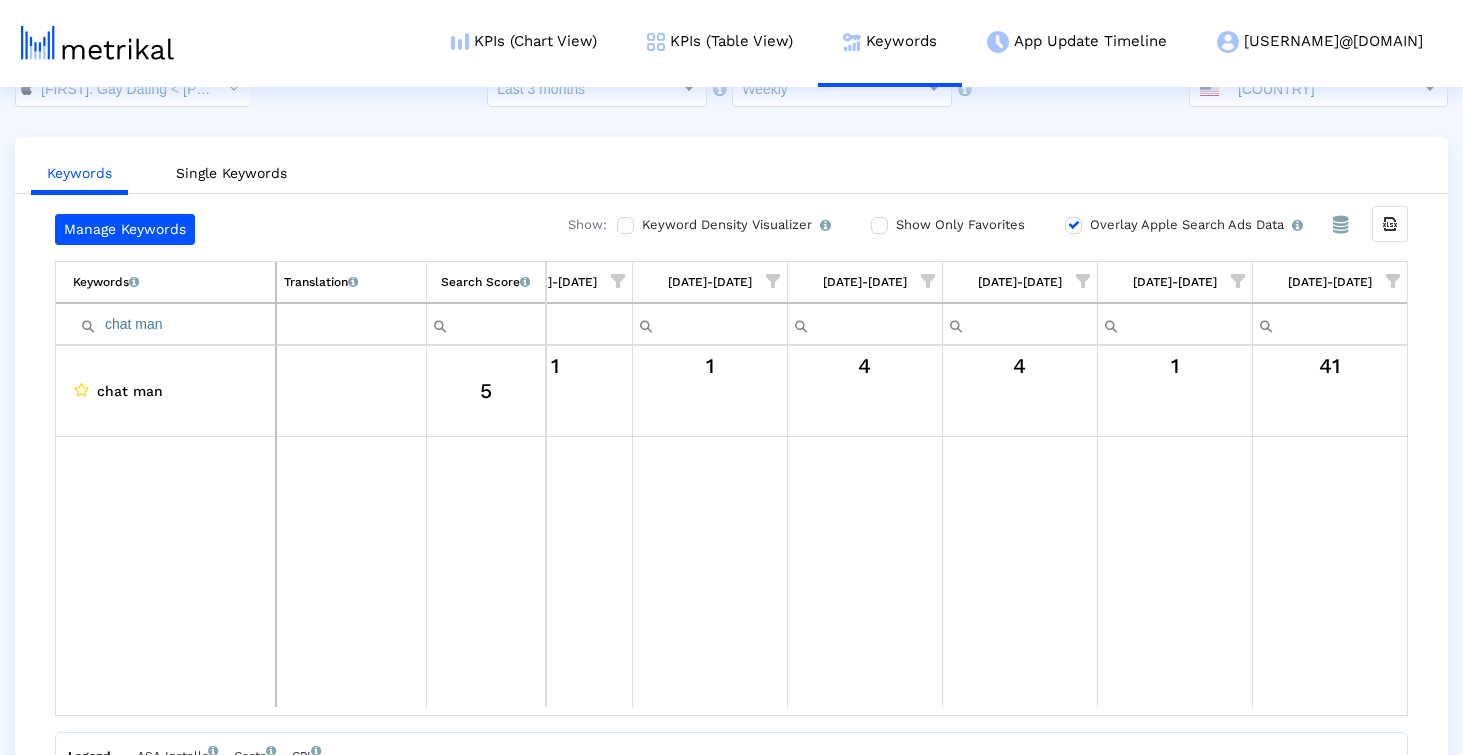click on "Manage Keywords Show:  Keyword Density Visualizer   Turn this on to view where and when each keyword is being used in the App Store listing to keep track of all ASO optimizations and their direct impact on organic rankings.   Show Only Favorites   Overlay Apple Search Ads Data   Turn this on to view Apple Search Ads metrics (installs, cost, CPI) side by side with organic rankings." at bounding box center (731, 229) 